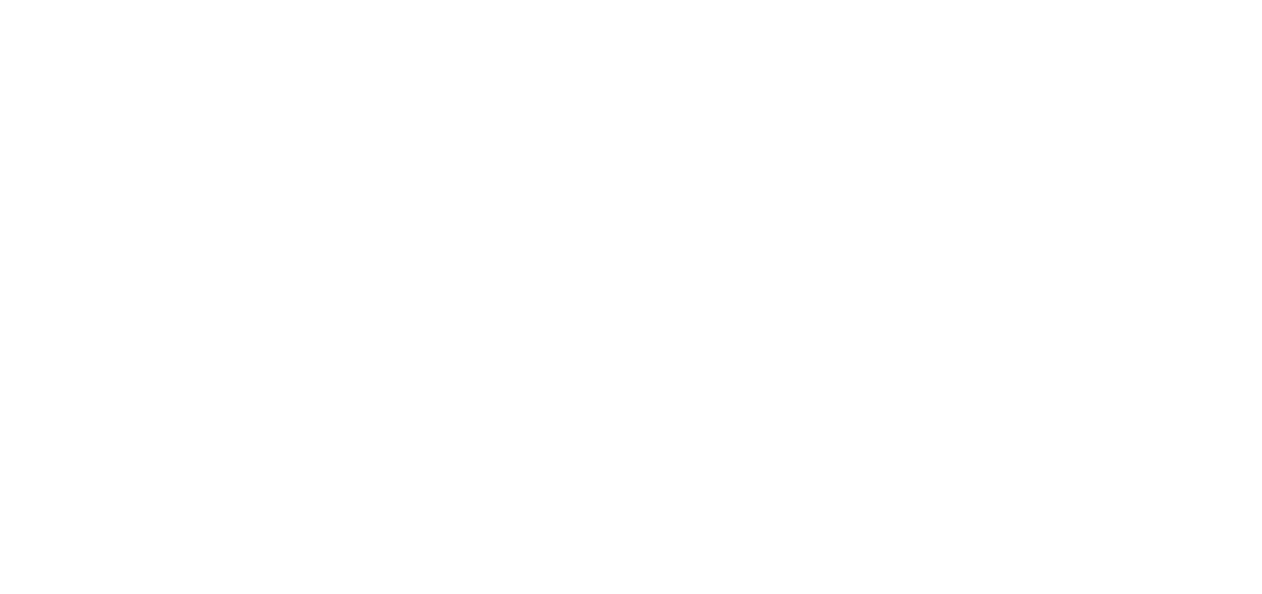 scroll, scrollTop: 0, scrollLeft: 0, axis: both 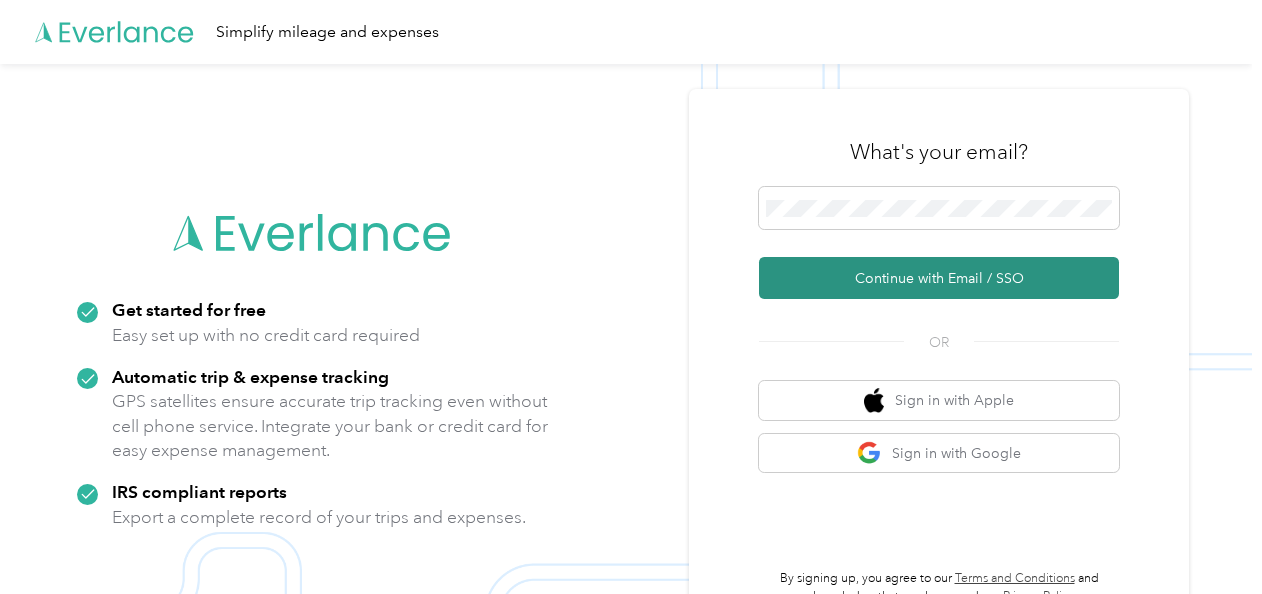 click on "Continue with Email / SSO" at bounding box center (939, 278) 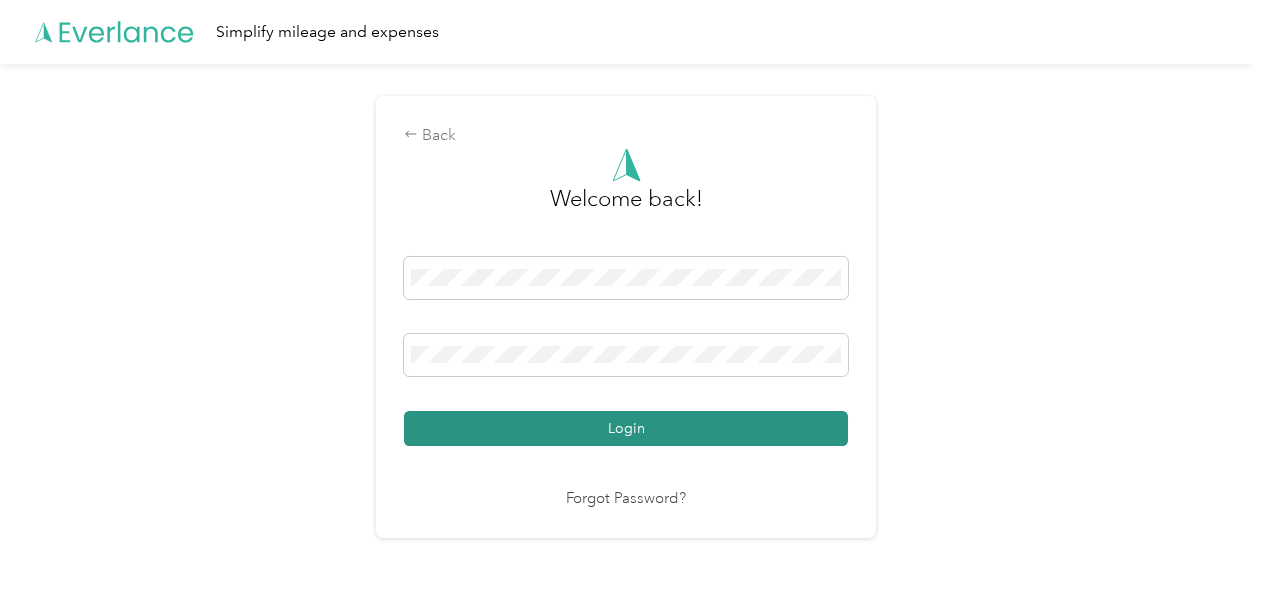 click on "Login" at bounding box center [626, 428] 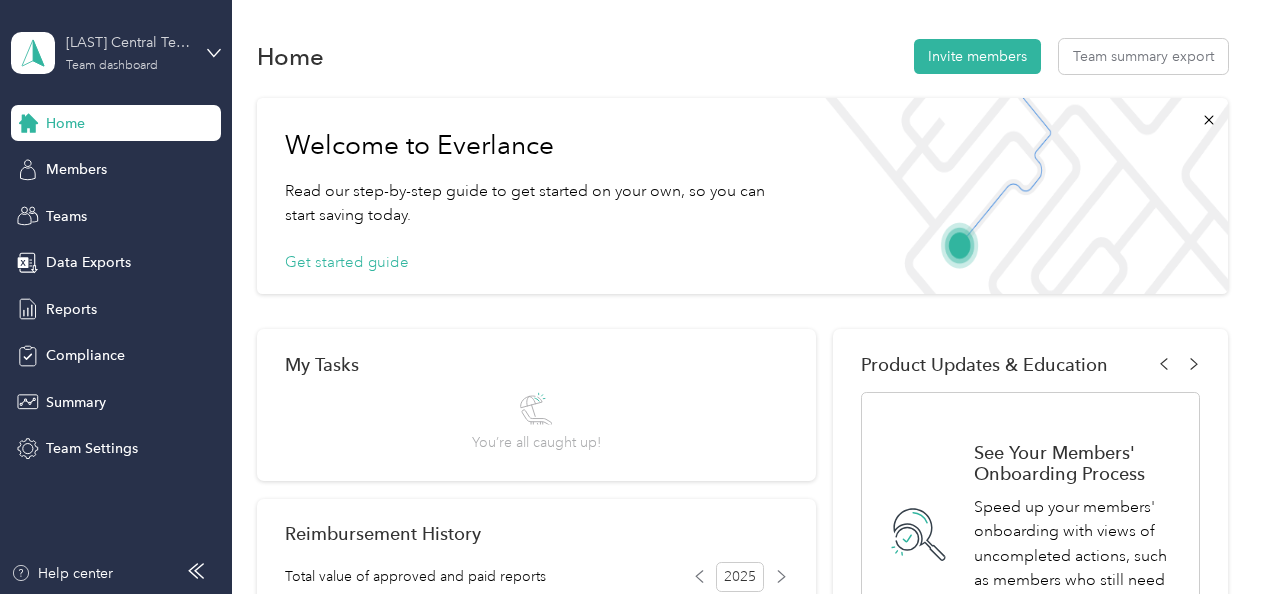 click on "[LAST] Central Team Team dashboard" at bounding box center [128, 52] 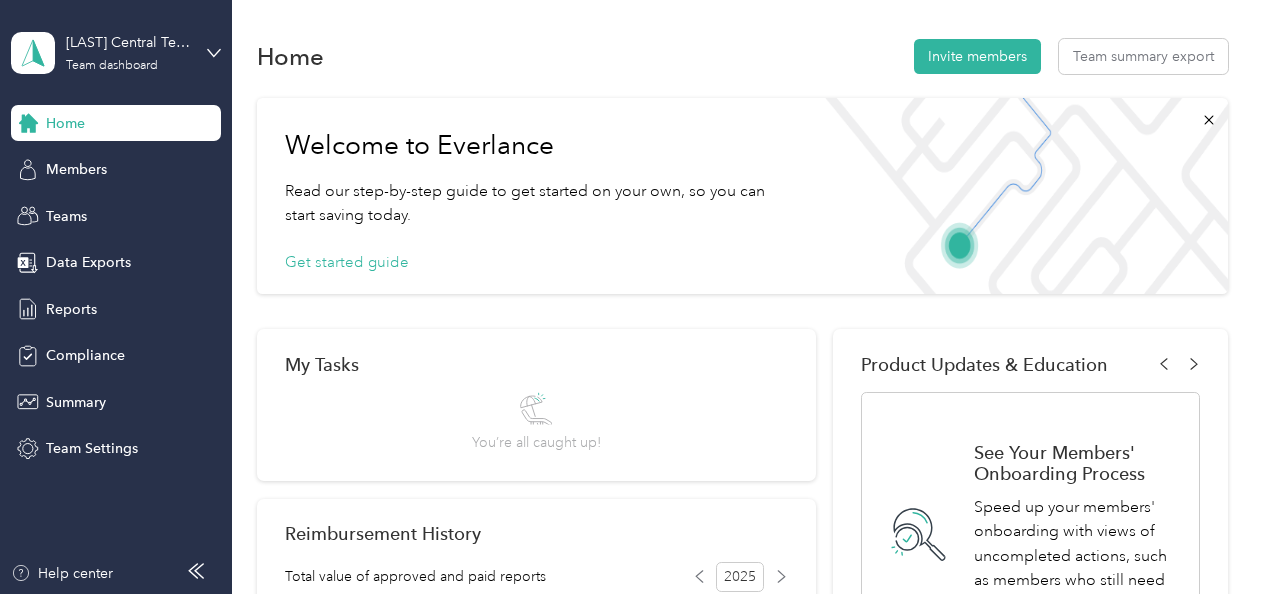click on "Team dashboard Personal dashboard Log out" at bounding box center [163, 210] 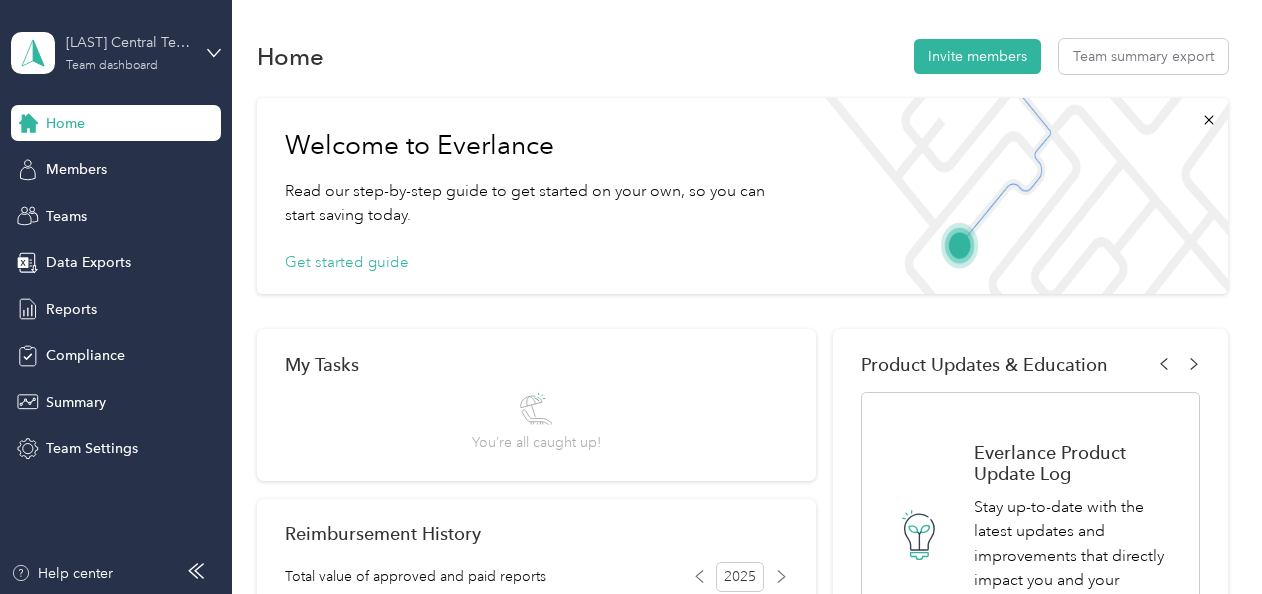 click on "[LAST] Central Team Team dashboard" at bounding box center (128, 52) 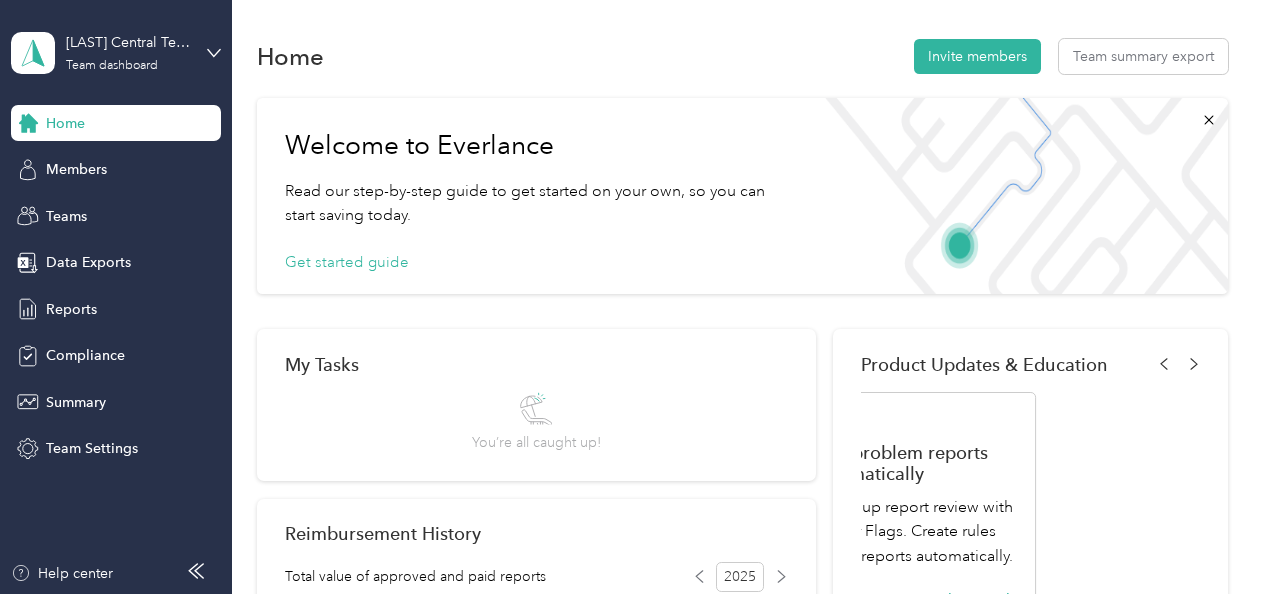 click on "Personal dashboard" at bounding box center (163, 199) 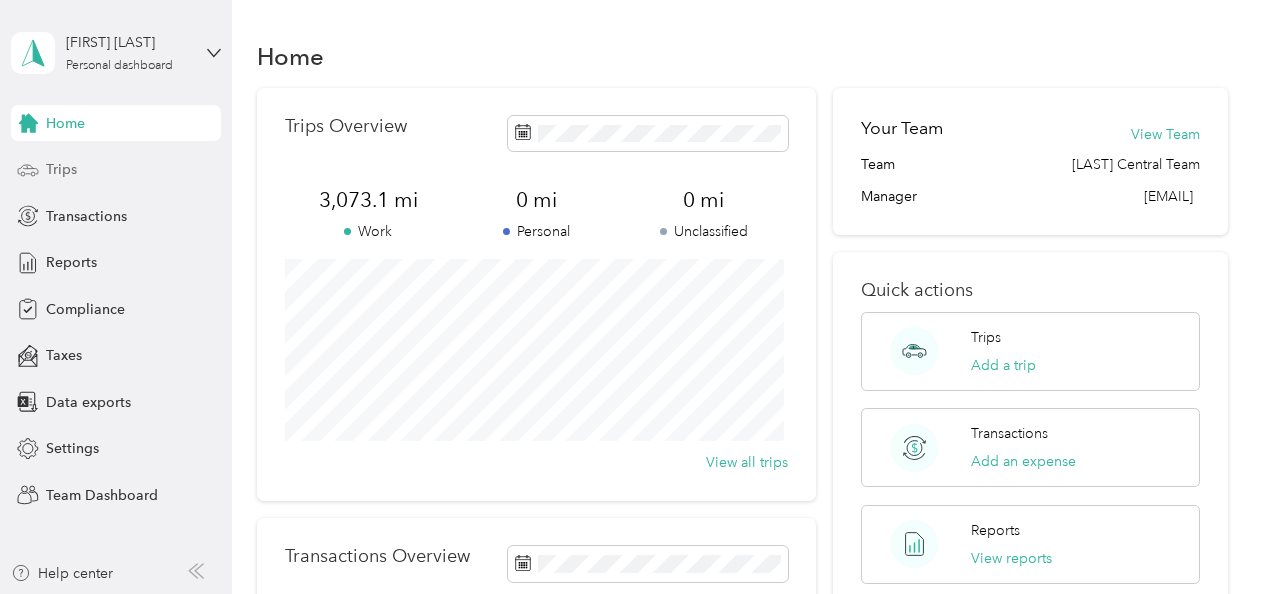 click on "Trips" at bounding box center [116, 170] 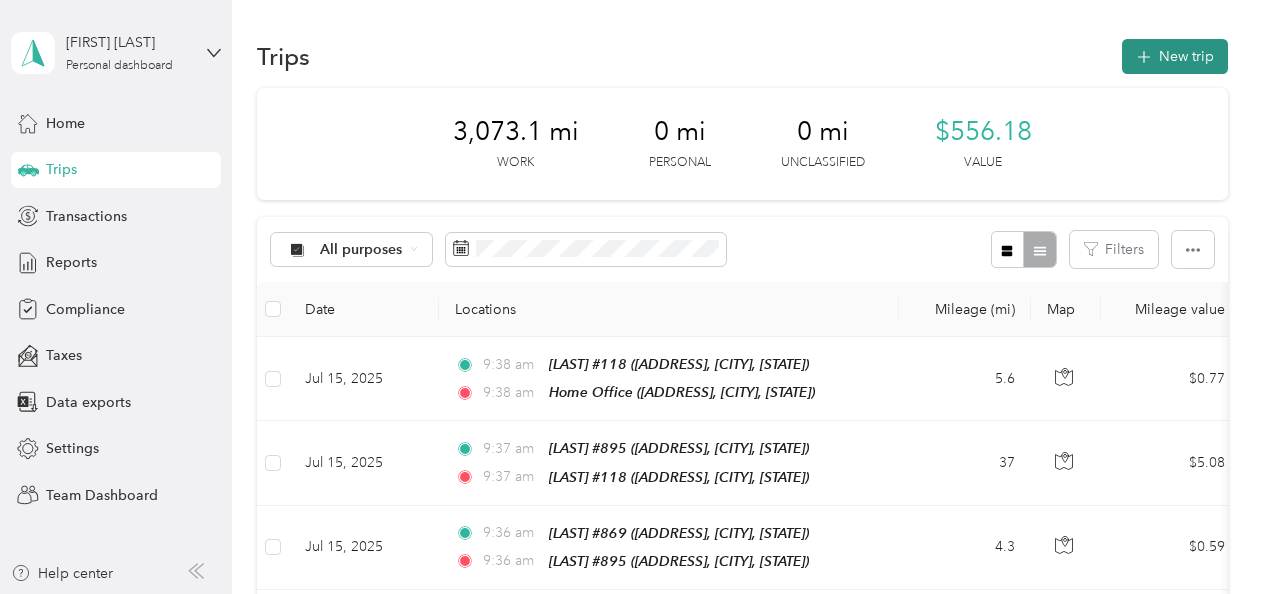 click on "New trip" at bounding box center (1175, 56) 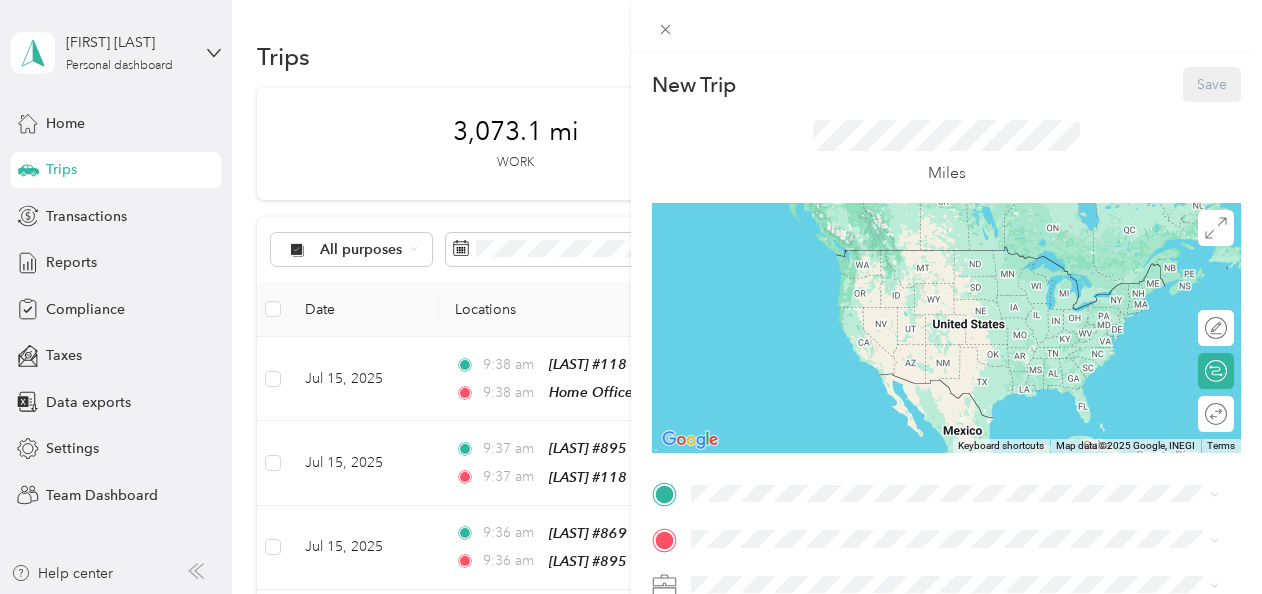 click on "813 Cheltenham Way, [POSTAL_CODE], [CITY], [STATE], [COUNTRY]" at bounding box center (946, 275) 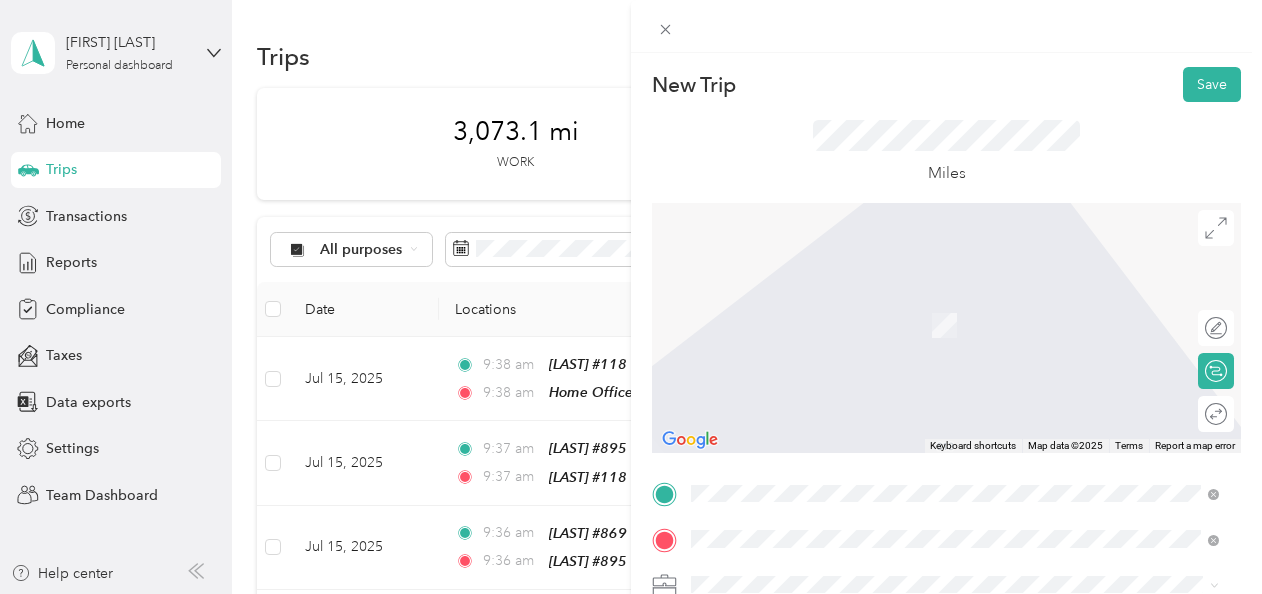 click on "[BRAND] Central #[NUMBER] [STREET], [POSTAL_CODE], [CITY], [STATE], [COUNTRY]" at bounding box center [866, 315] 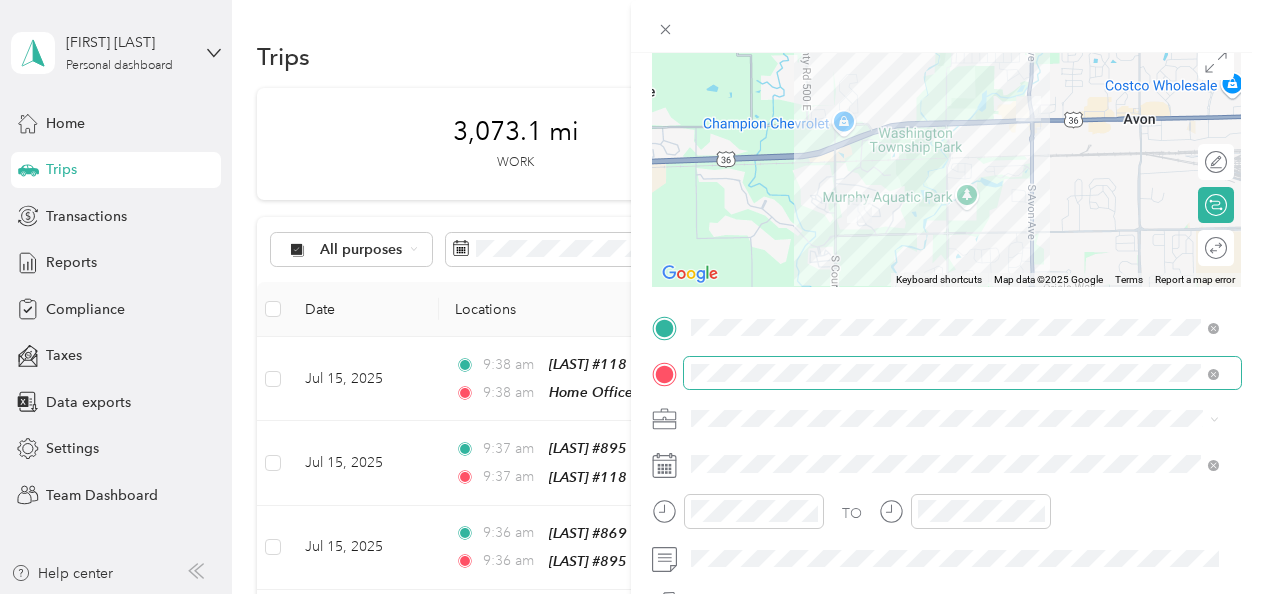 scroll, scrollTop: 200, scrollLeft: 0, axis: vertical 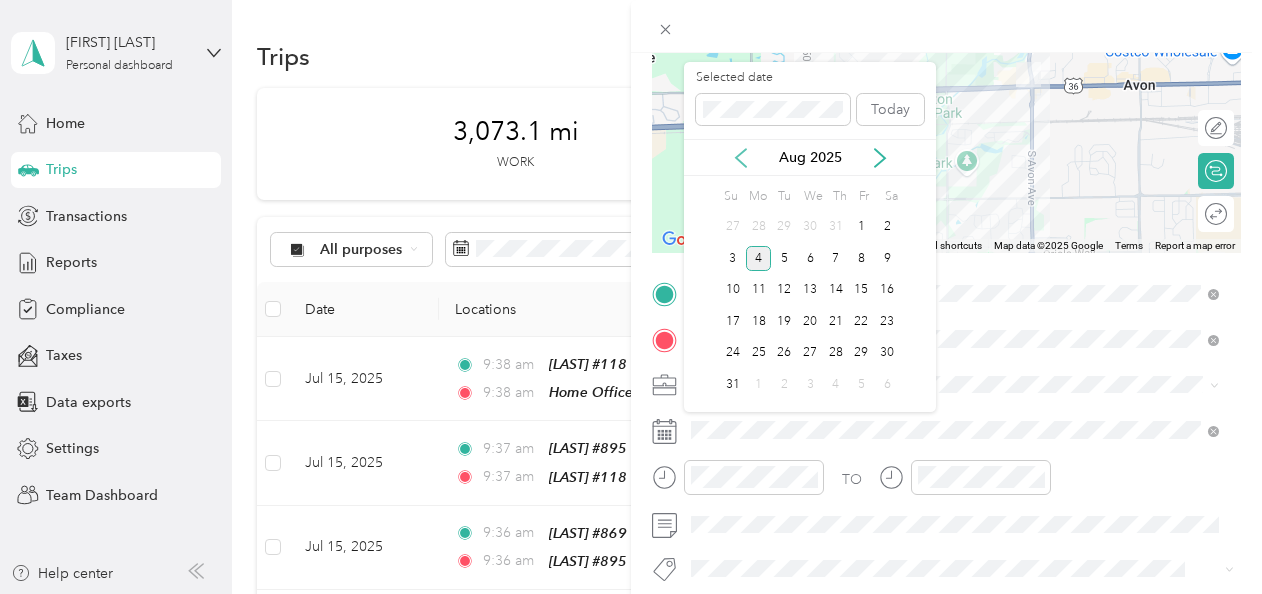 click 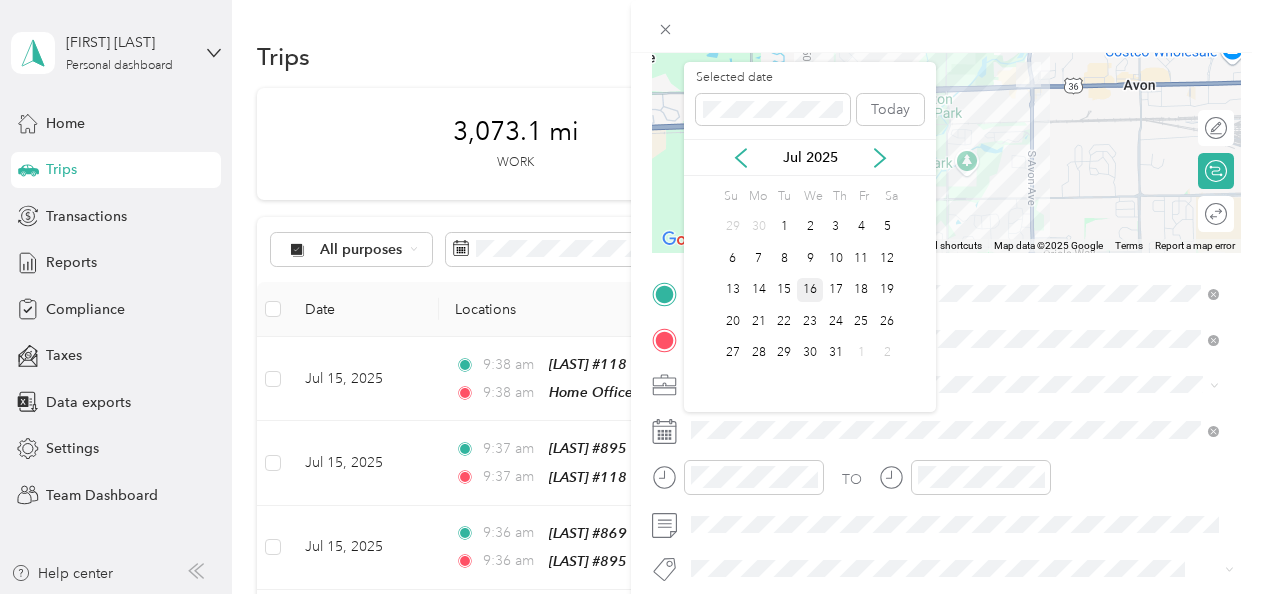 click on "16" at bounding box center [810, 290] 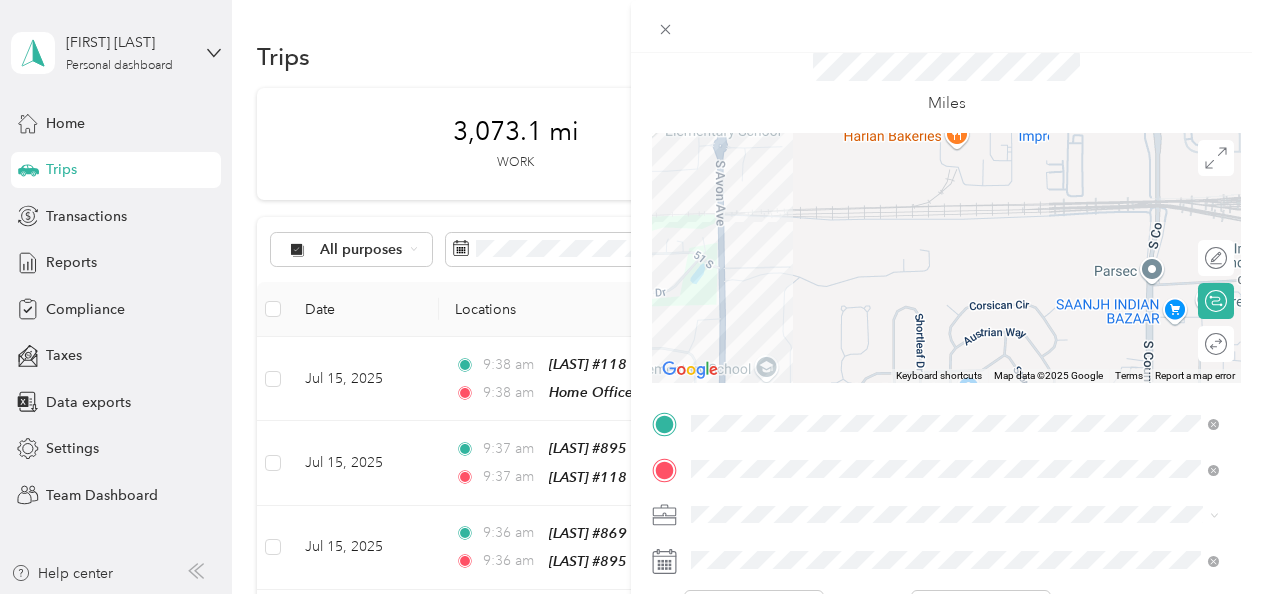 scroll, scrollTop: 0, scrollLeft: 0, axis: both 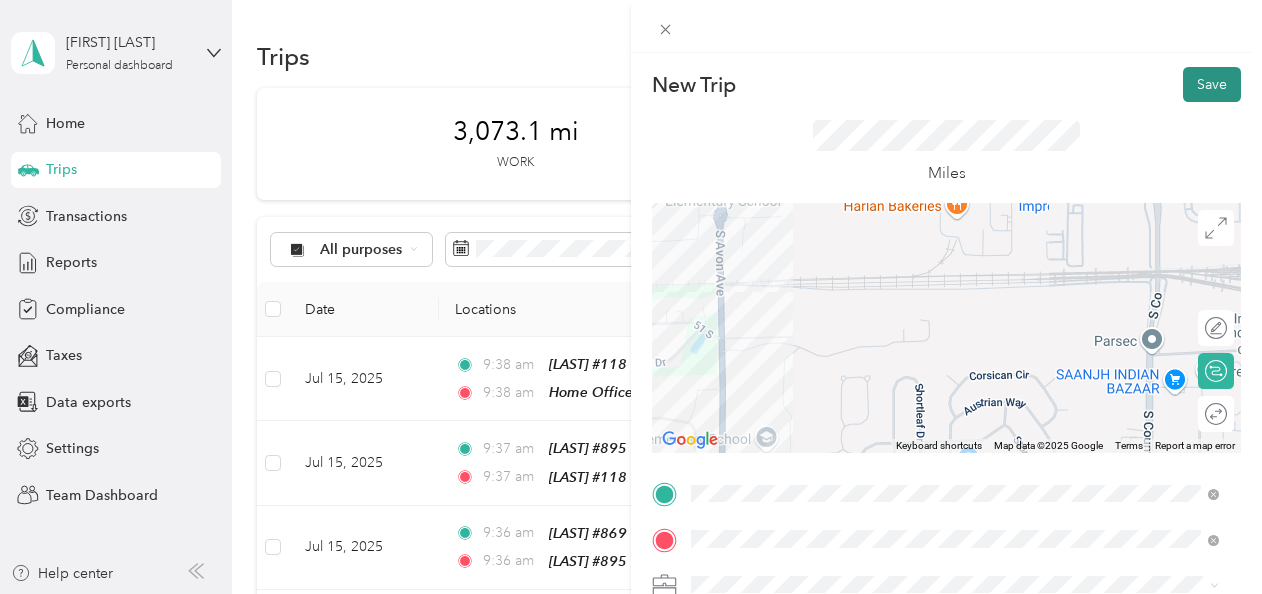 click on "Save" at bounding box center (1212, 84) 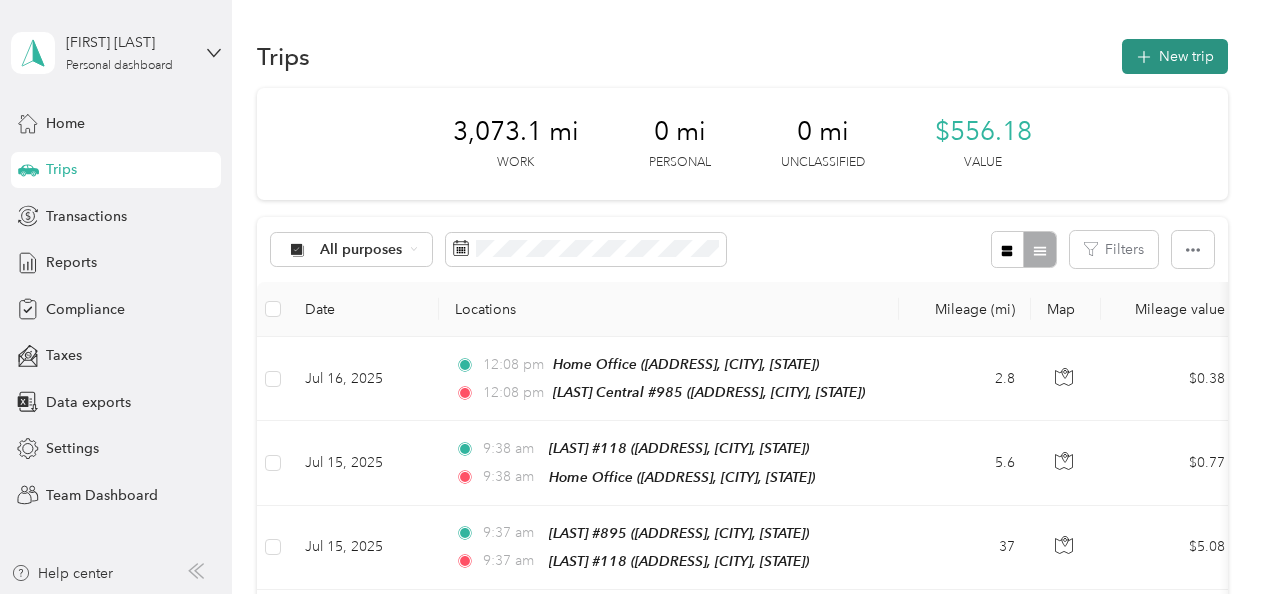 click on "New trip" at bounding box center (1175, 56) 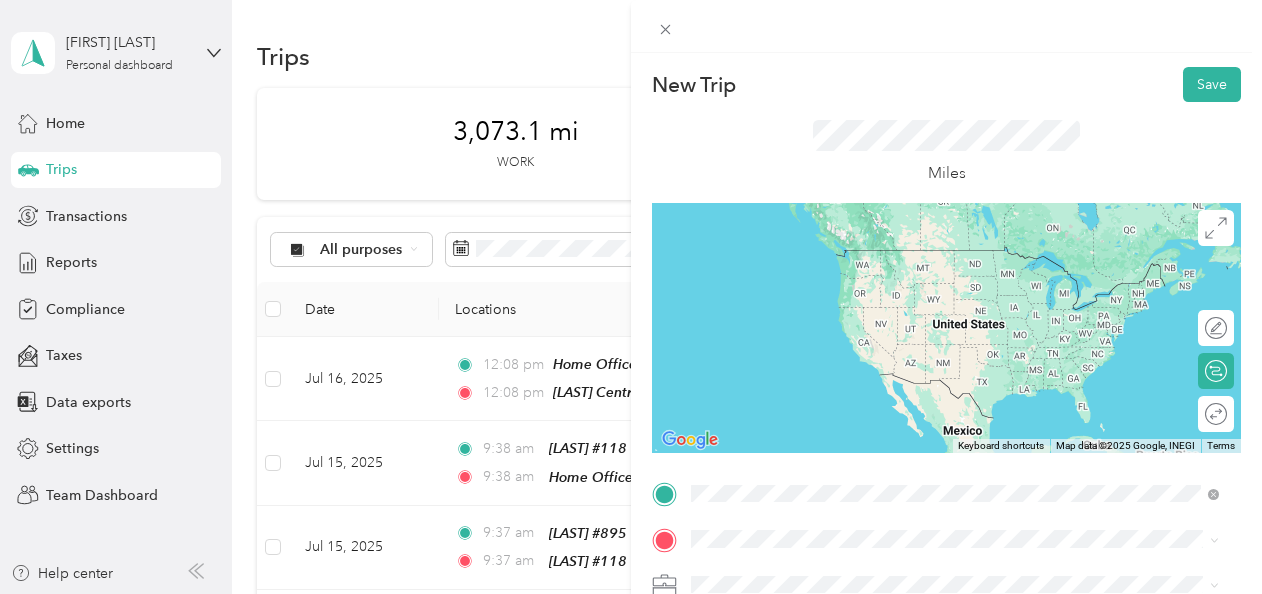 click on "[STREET], [POSTAL_CODE], [CITY], [STATE]" at bounding box center [866, 279] 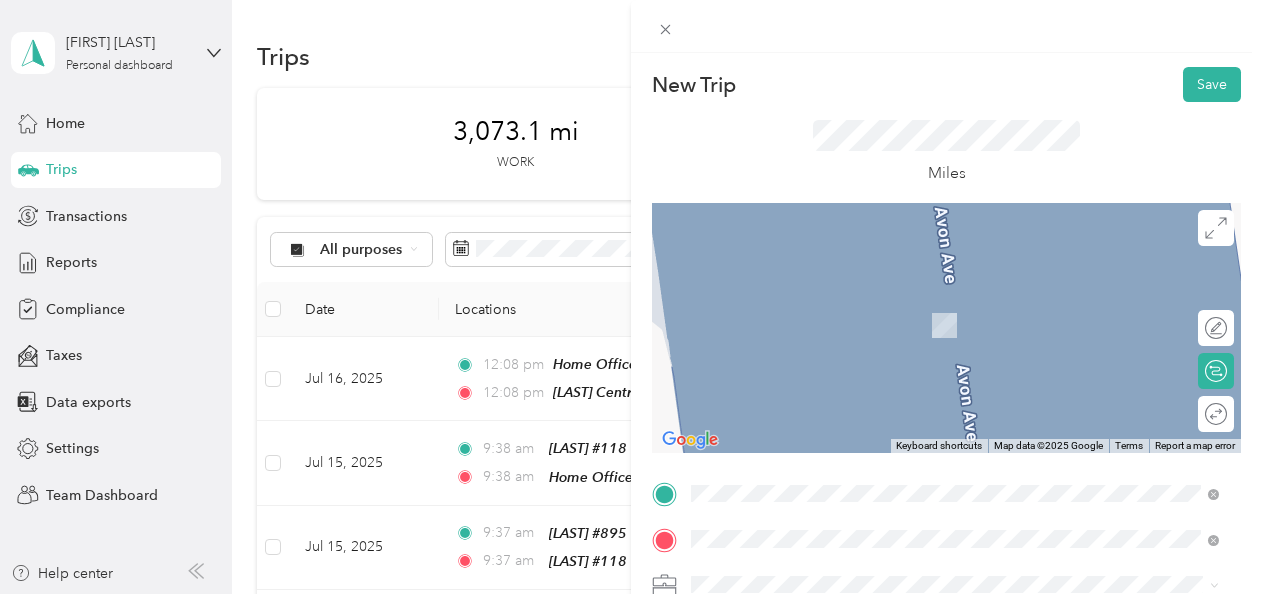 click on "905 N Green St, [POSTAL_CODE], [CITY], [STATE], [COUNTRY]" at bounding box center [929, 325] 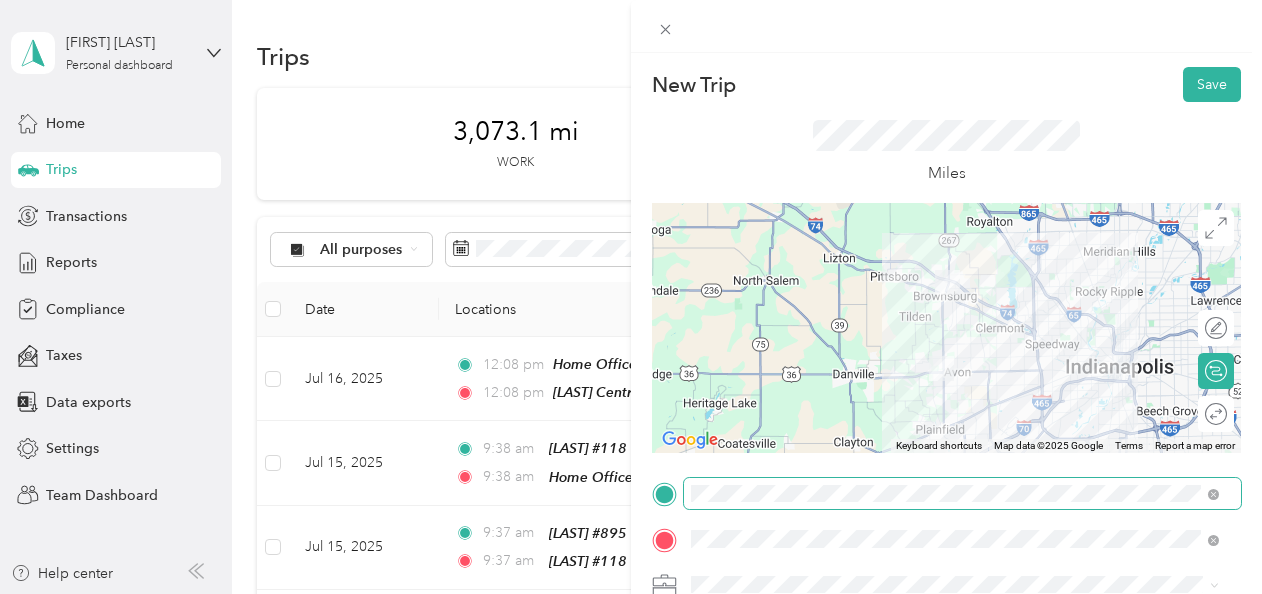 scroll, scrollTop: 100, scrollLeft: 0, axis: vertical 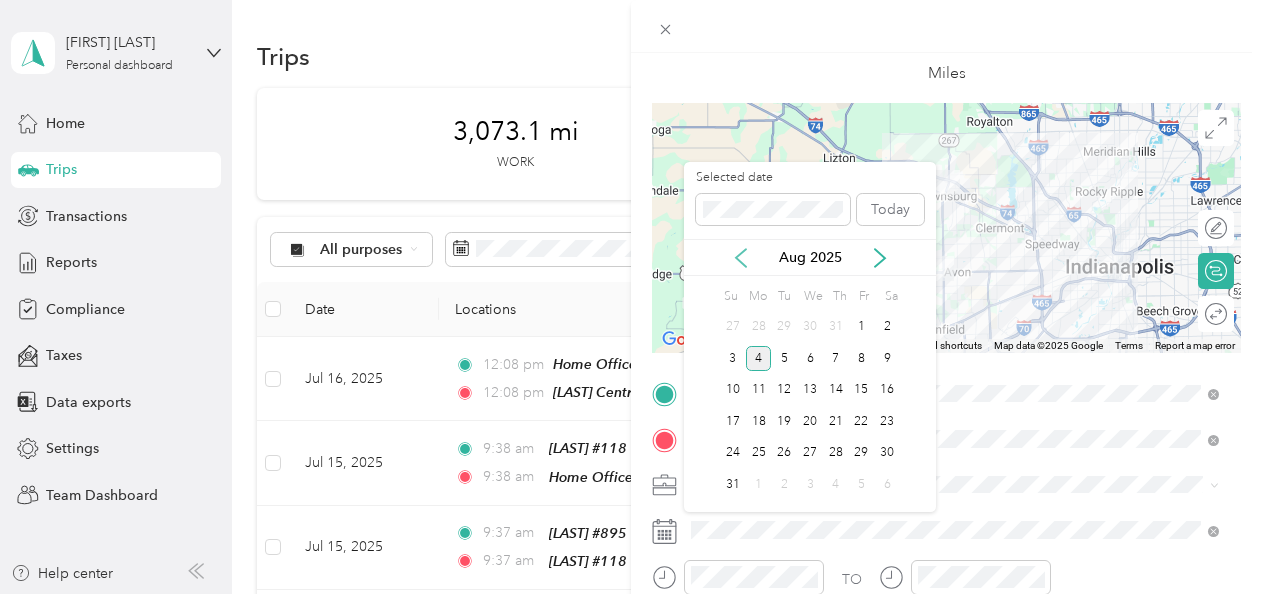 click 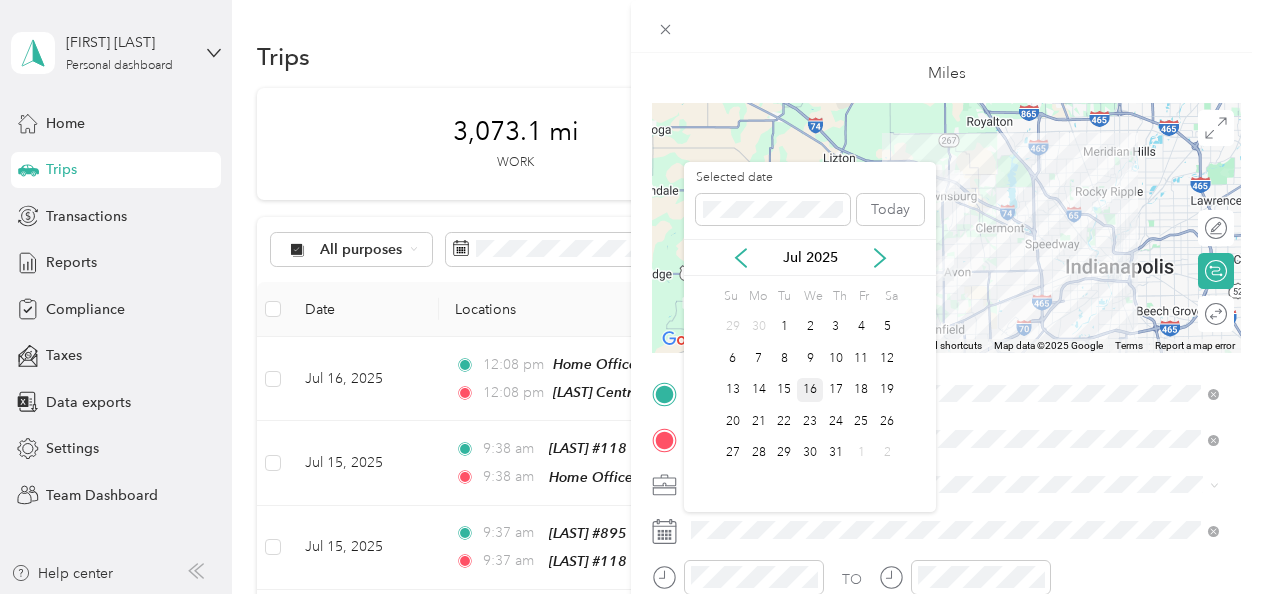 click on "16" at bounding box center (810, 390) 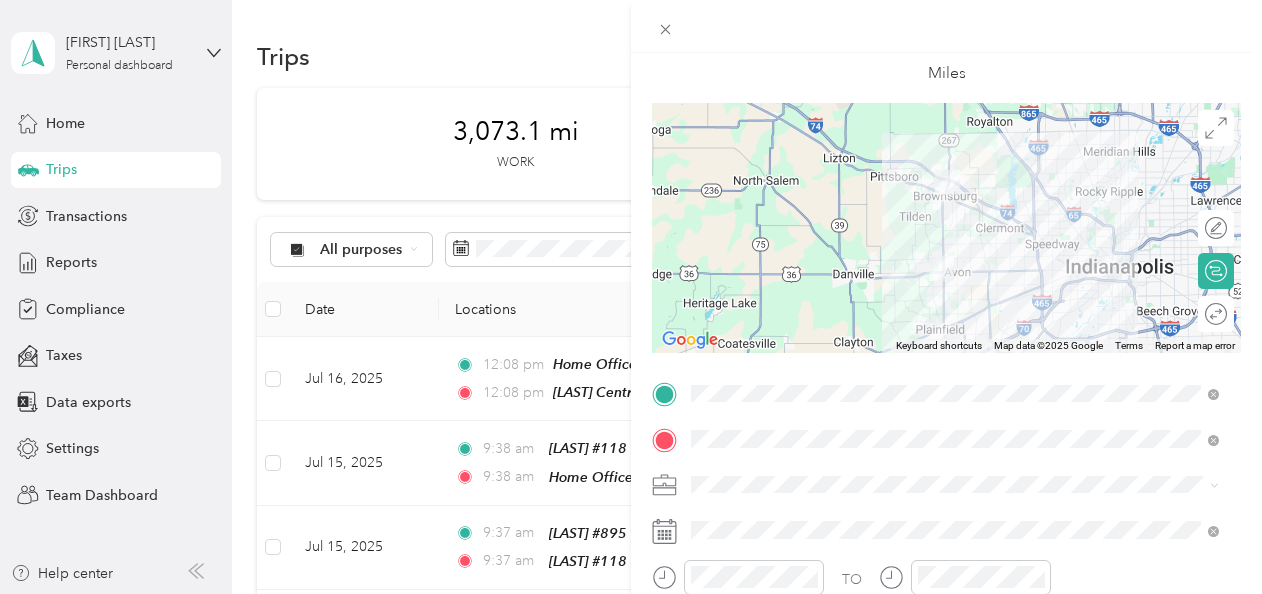 scroll, scrollTop: 0, scrollLeft: 0, axis: both 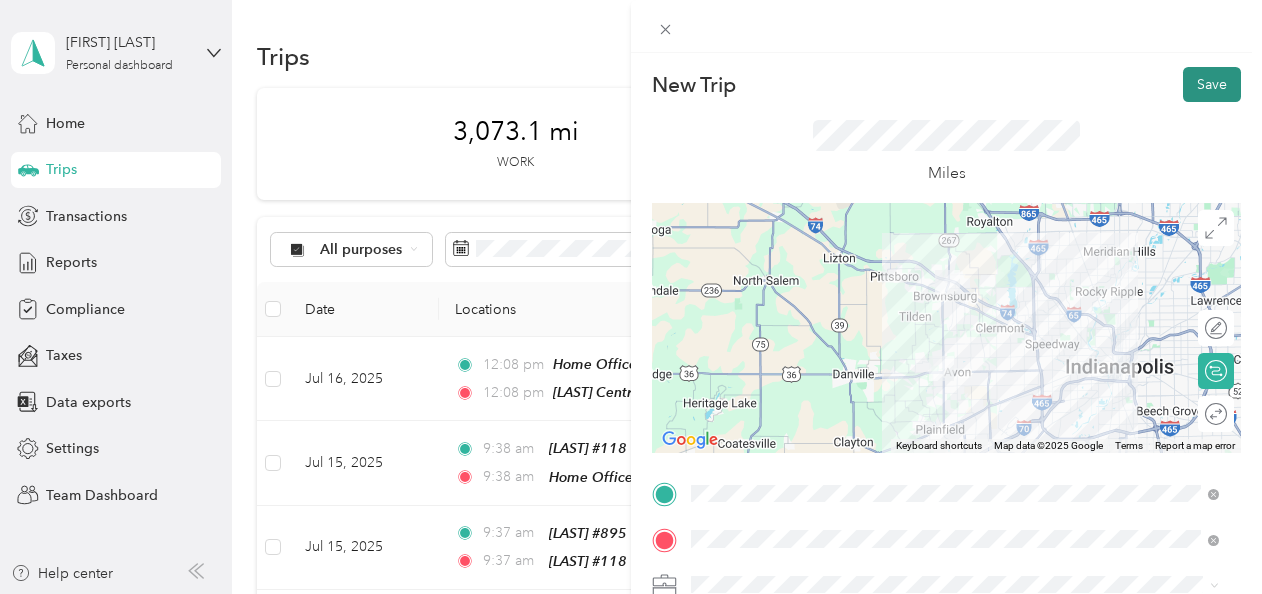 click on "Save" at bounding box center [1212, 84] 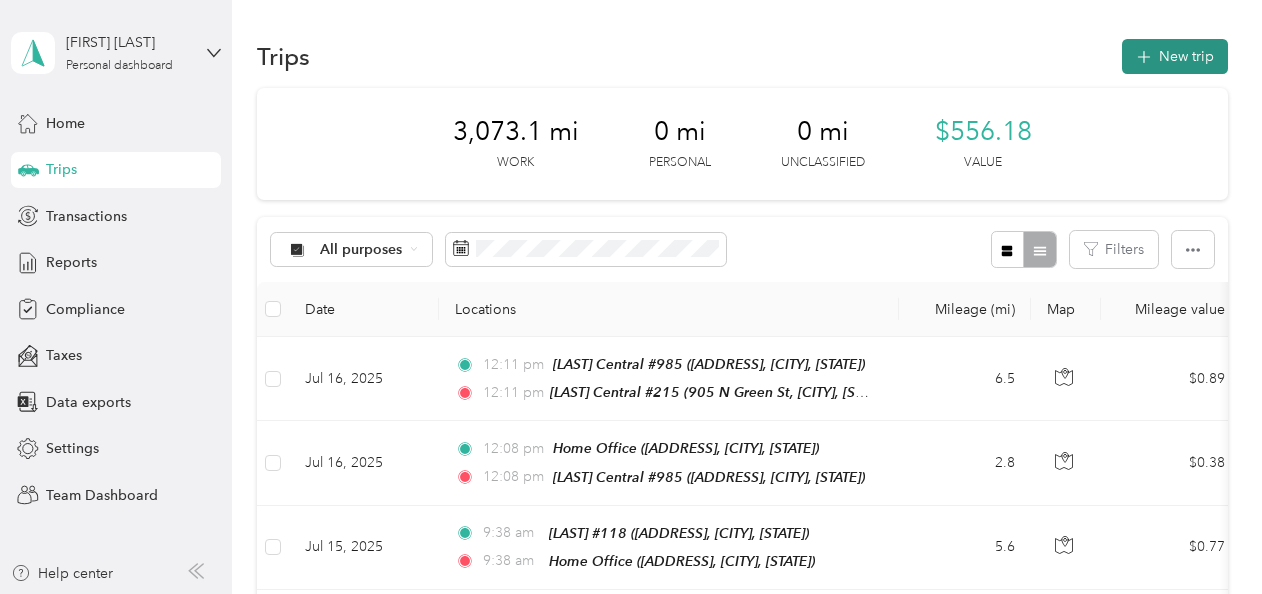 click on "New trip" at bounding box center [1175, 56] 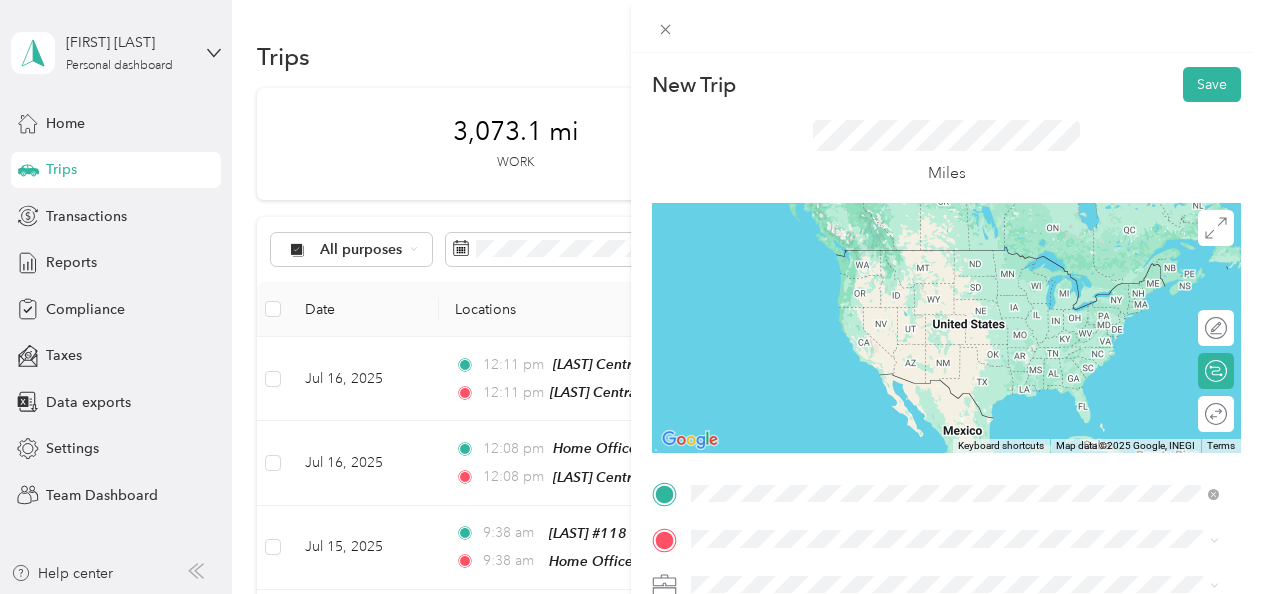 click on "905 N Green St, [POSTAL_CODE], [CITY], [STATE], [COUNTRY]" at bounding box center [929, 279] 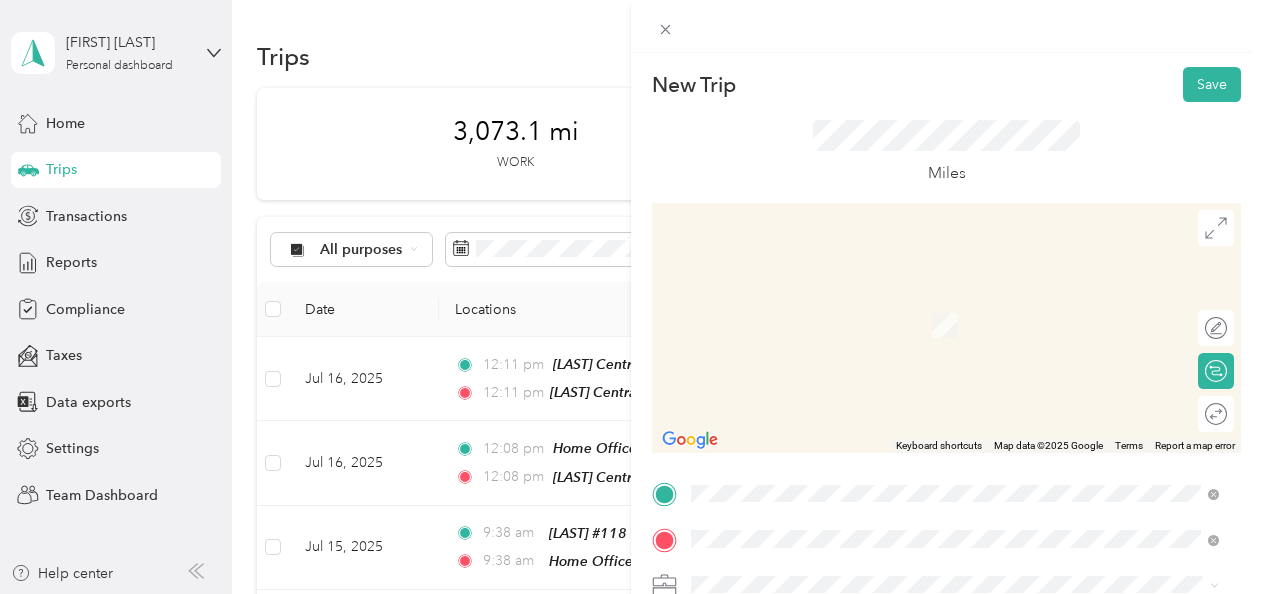 click on "[LAST] Central #500 5718 Crawfordsville Rd [CITY] [STATE]" at bounding box center [849, 315] 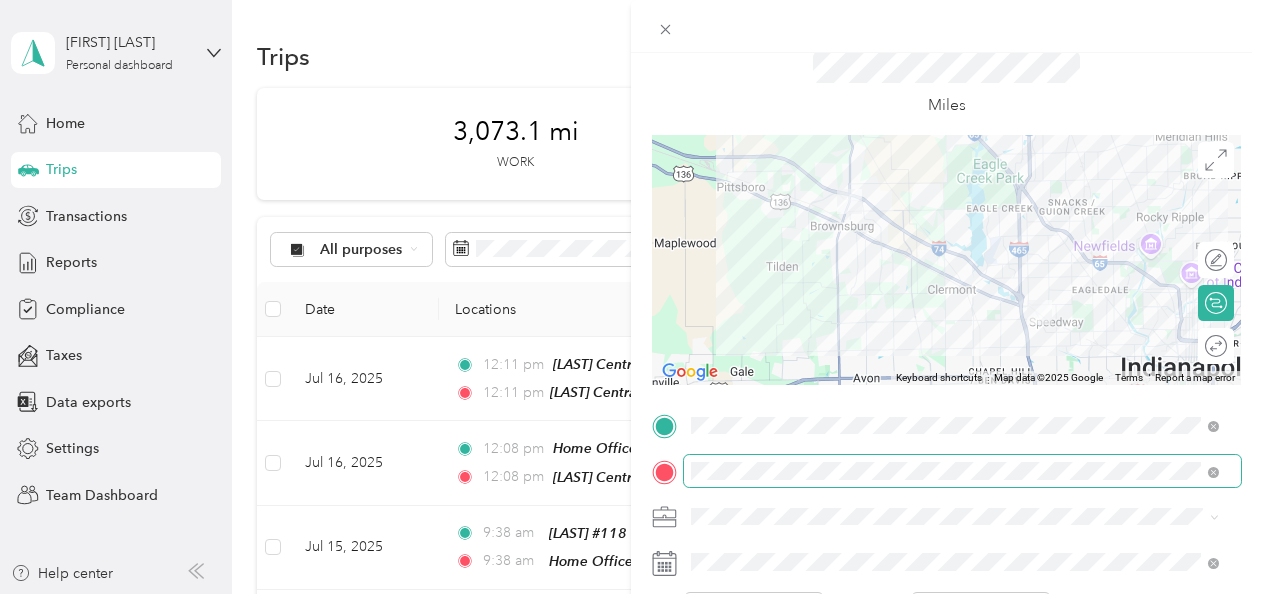 scroll, scrollTop: 100, scrollLeft: 0, axis: vertical 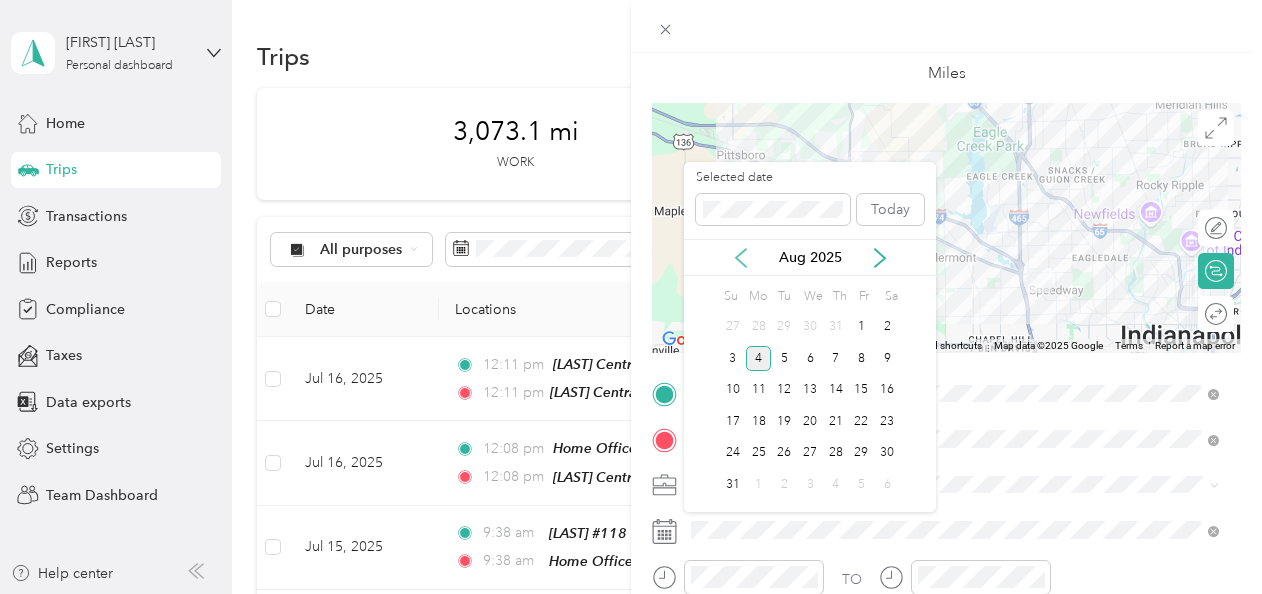 click 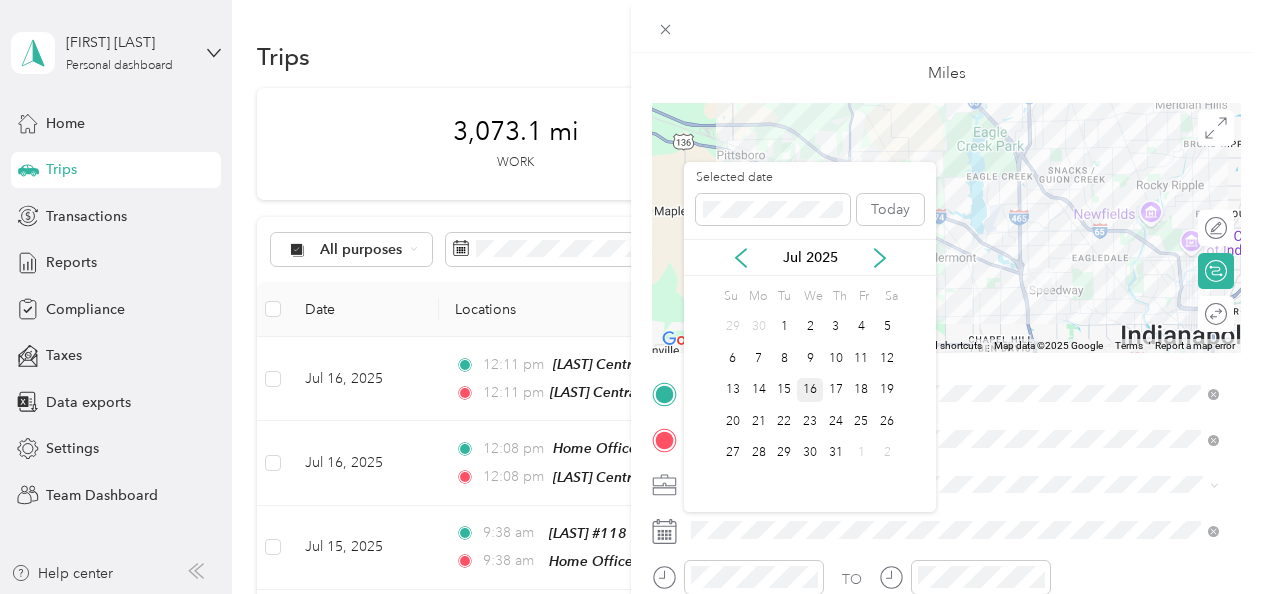 click on "16" at bounding box center (810, 390) 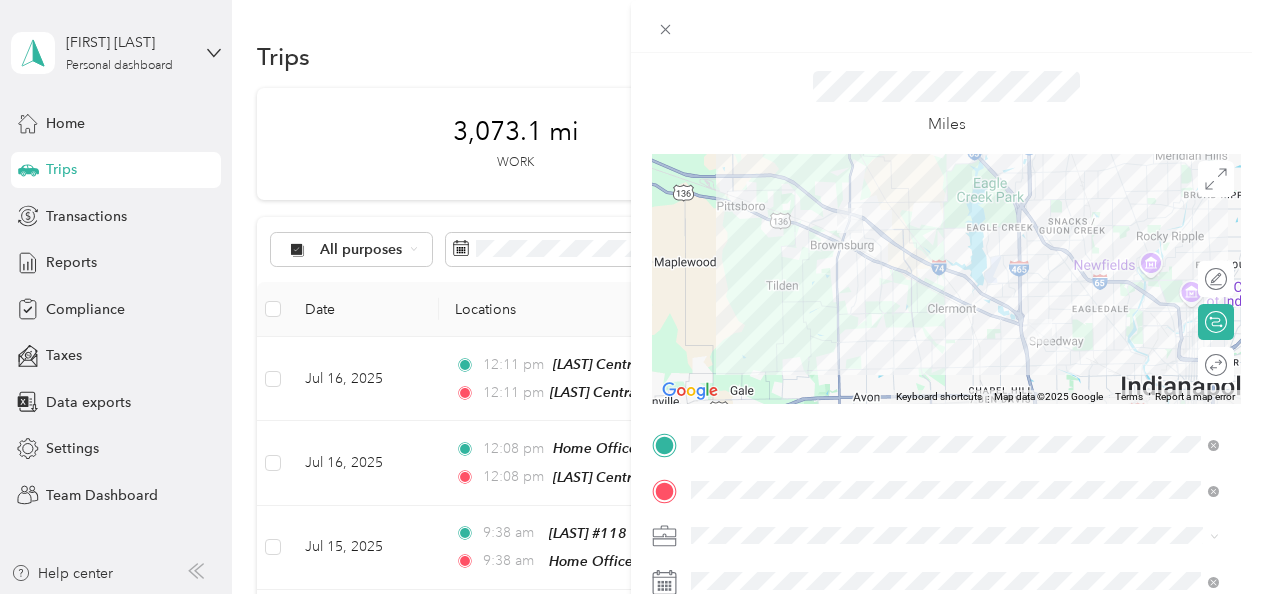 scroll, scrollTop: 0, scrollLeft: 0, axis: both 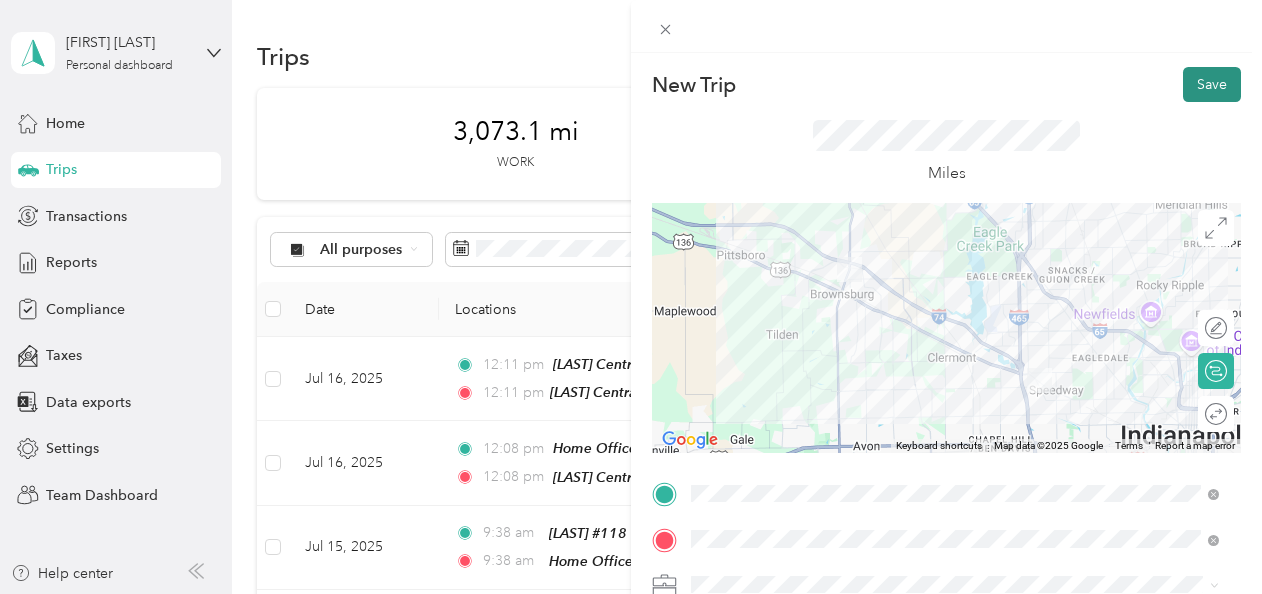 click on "Save" at bounding box center (1212, 84) 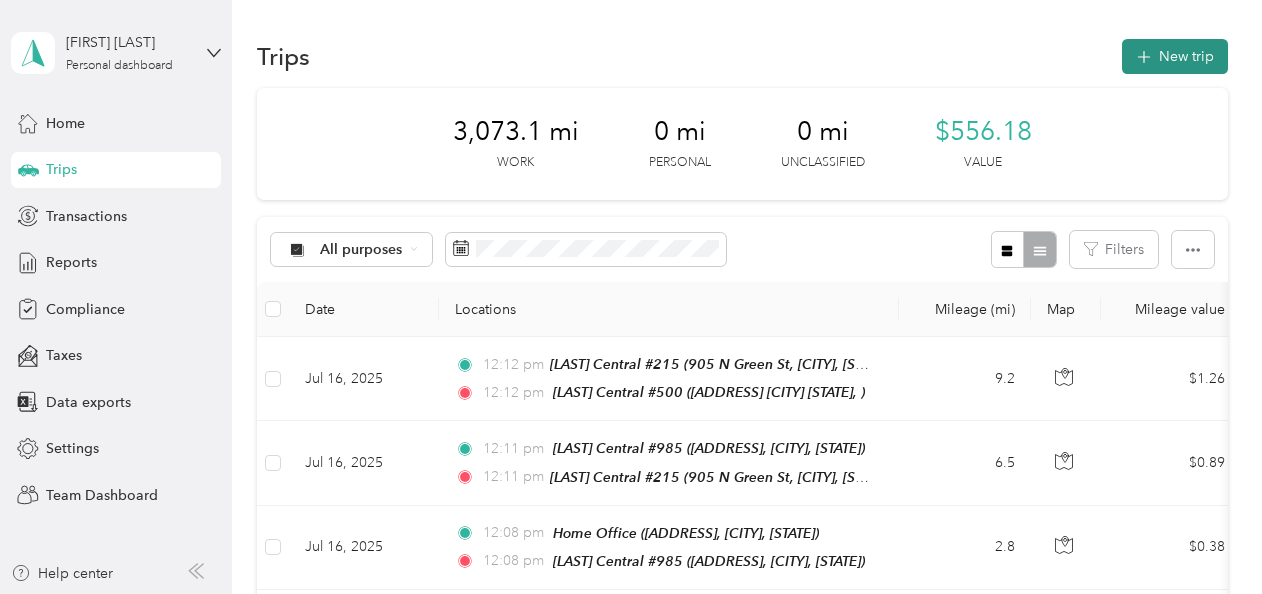 click on "New trip" at bounding box center (1175, 56) 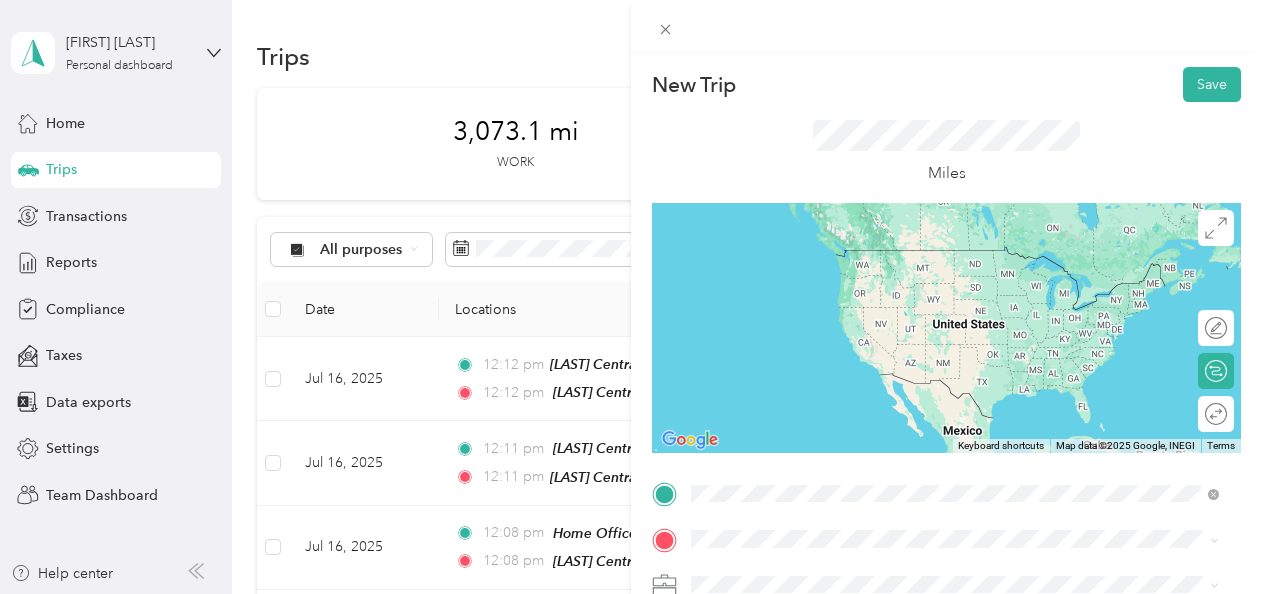 click on "5718 Crawfordsville Rd [CITY] [STATE]" at bounding box center (849, 279) 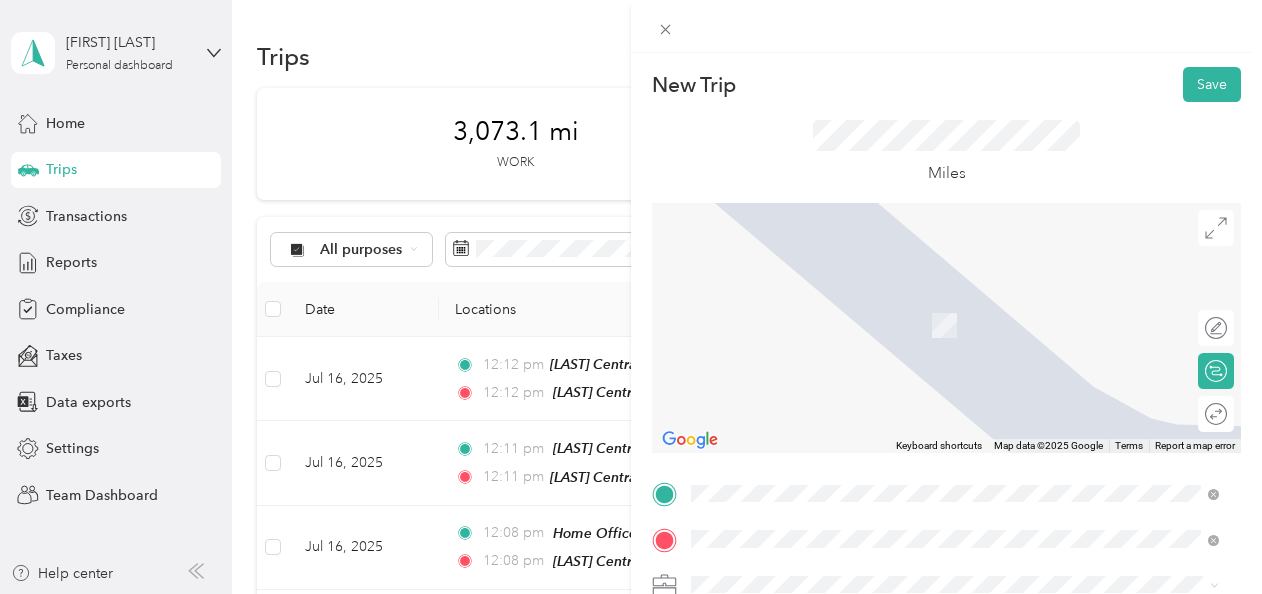 click on "[ADDRESS], [POSTAL_CODE], [CITY], [STATE], [COUNTRY]" at bounding box center [915, 325] 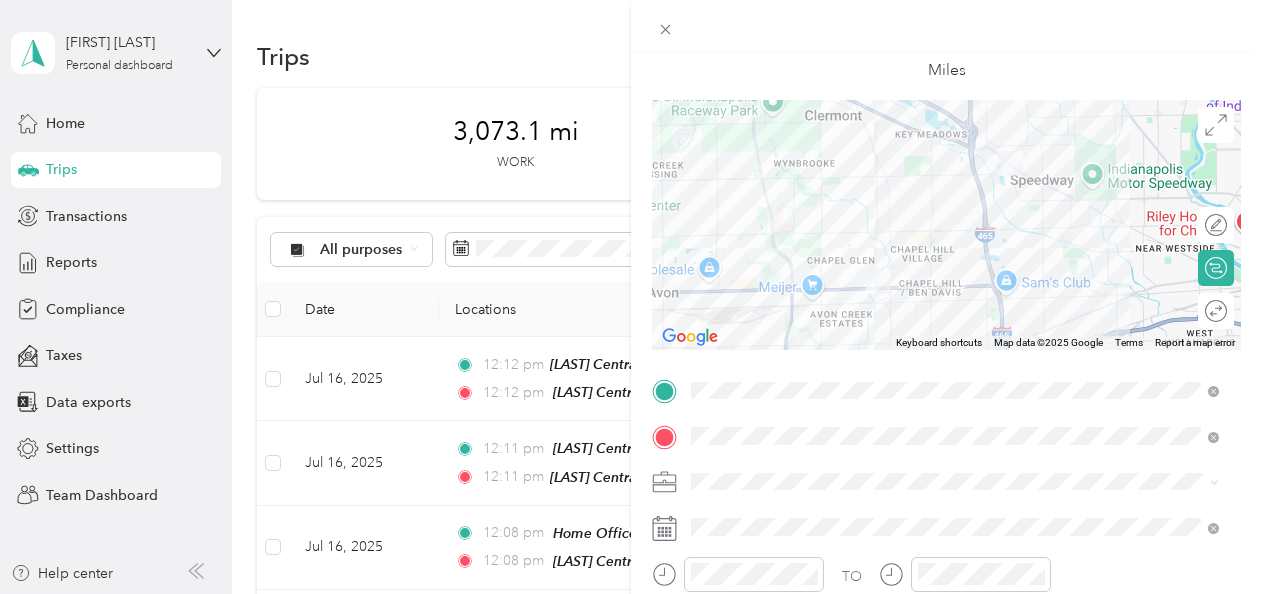 scroll, scrollTop: 200, scrollLeft: 0, axis: vertical 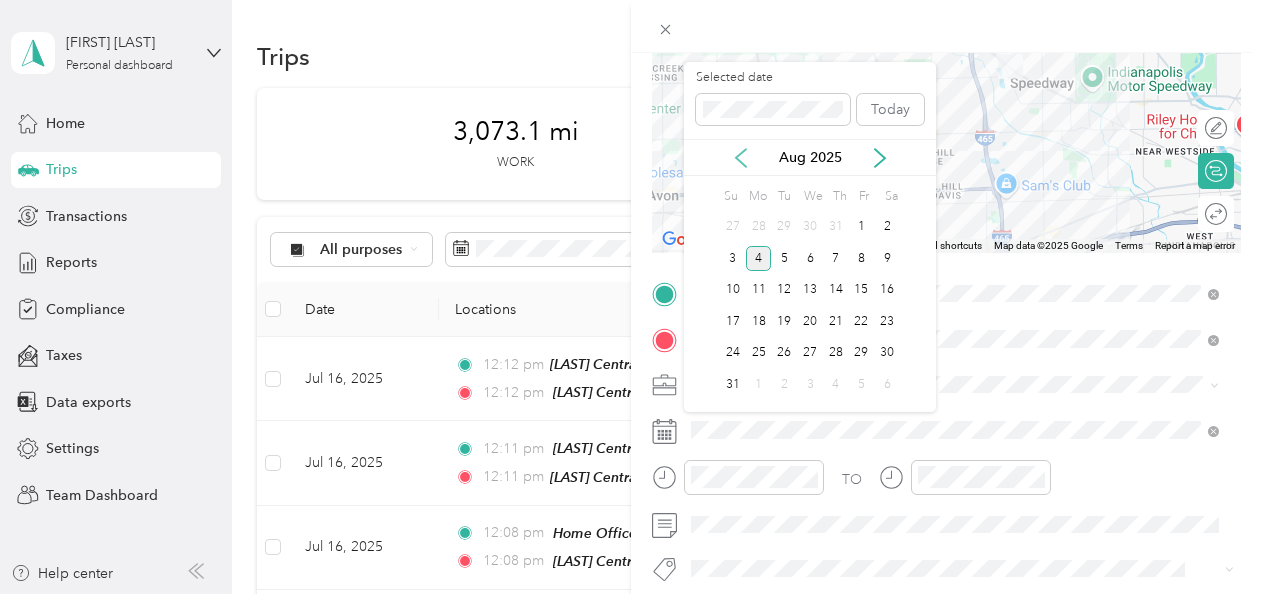 click 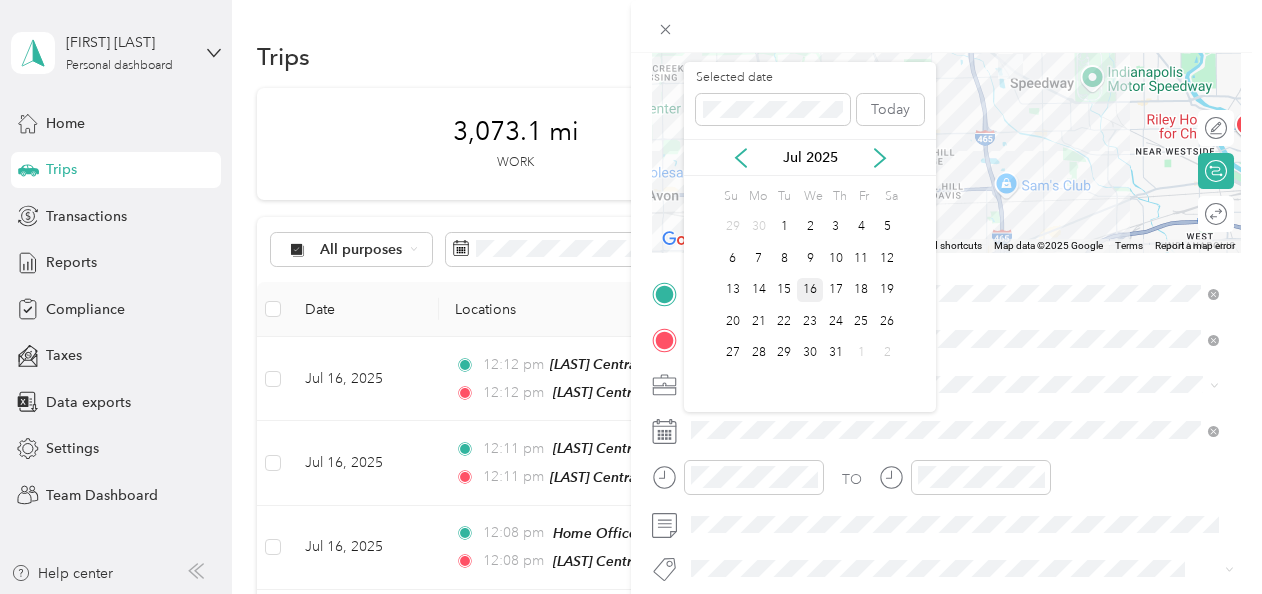 click on "16" at bounding box center (810, 290) 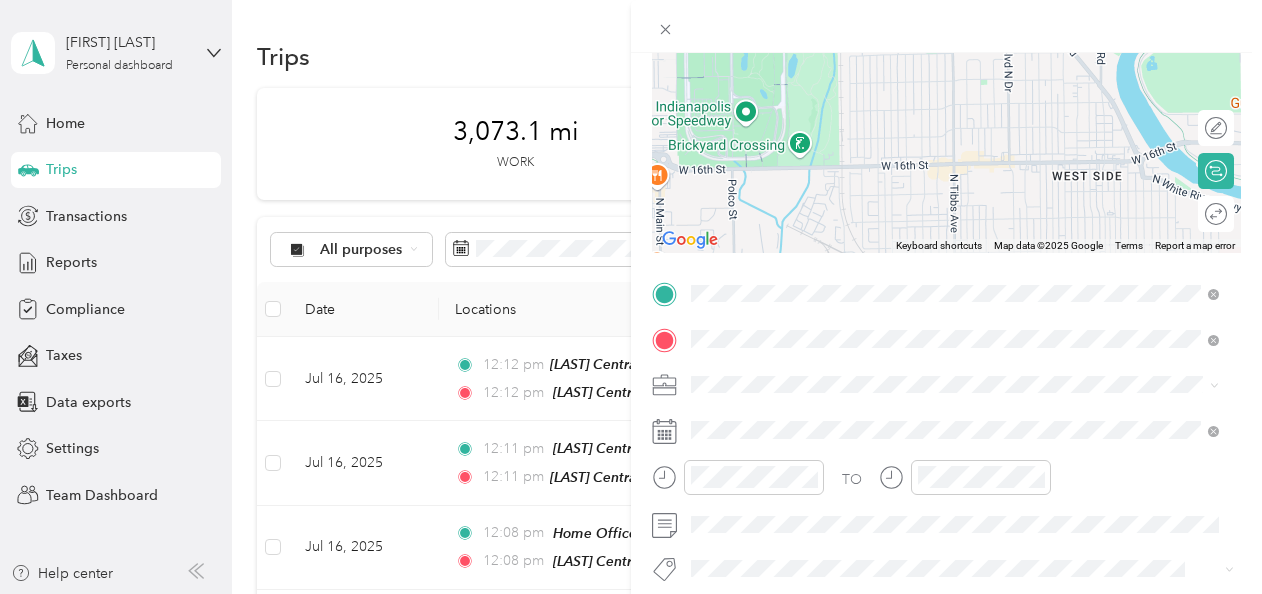 scroll, scrollTop: 0, scrollLeft: 0, axis: both 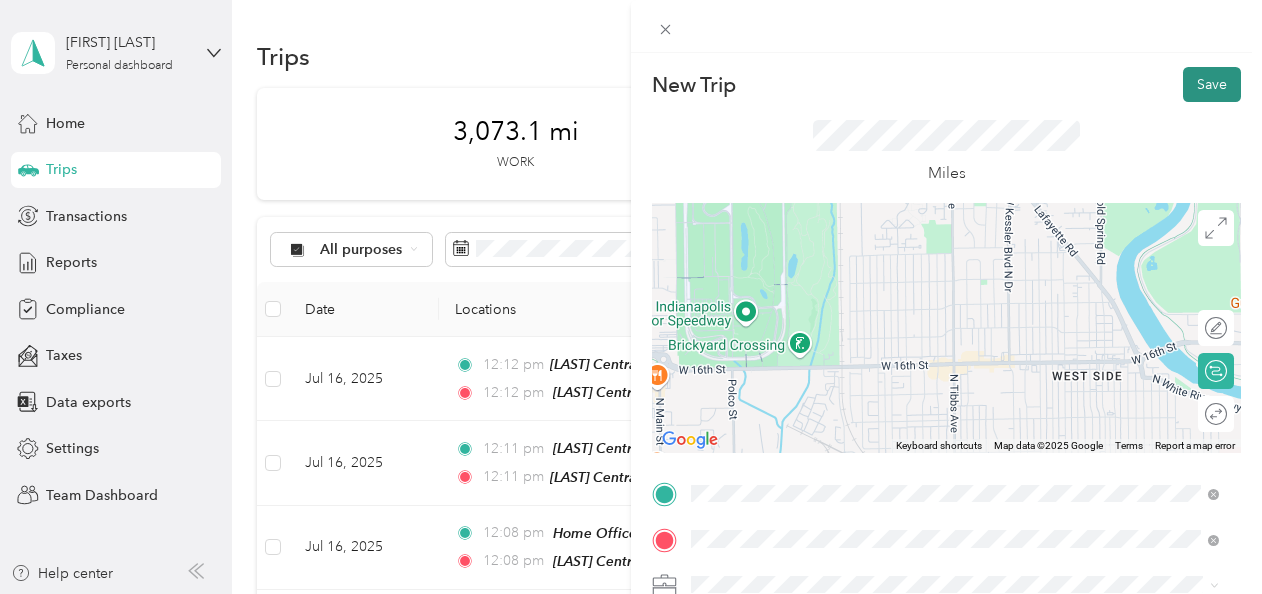 click on "Save" at bounding box center [1212, 84] 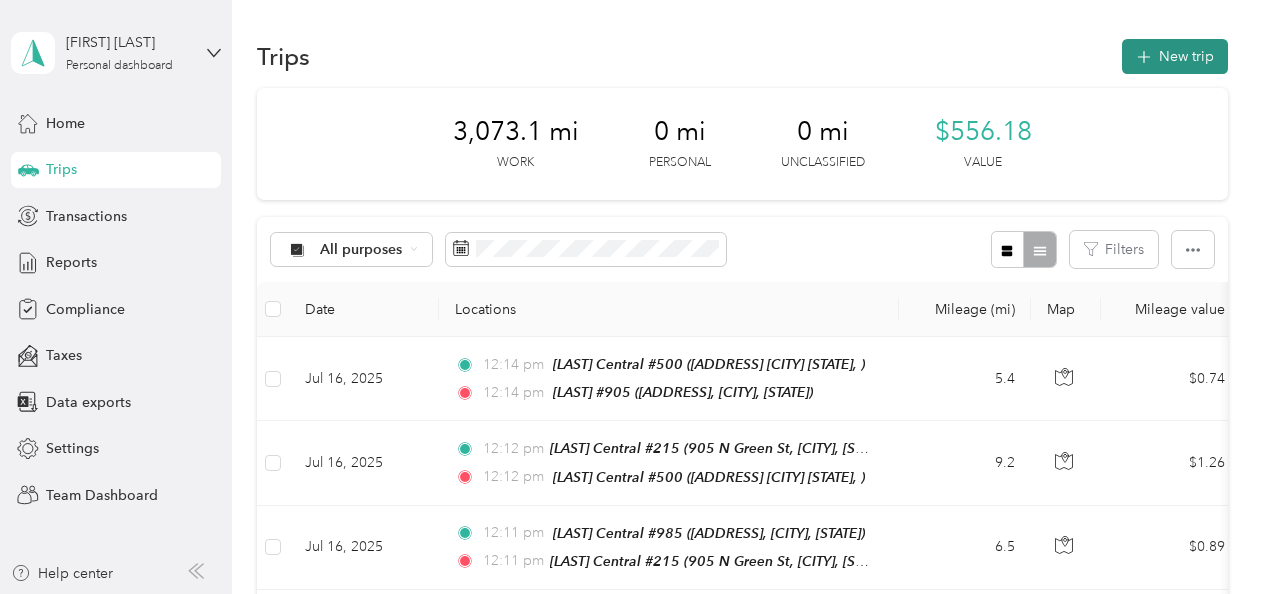 click on "New trip" at bounding box center [1175, 56] 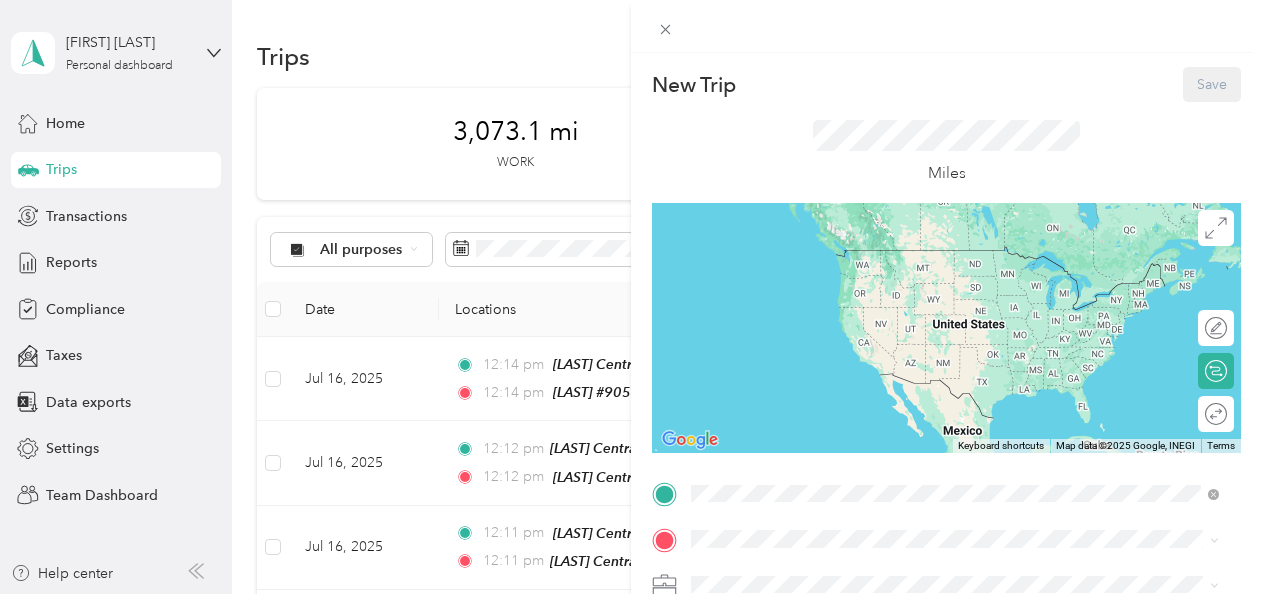click on "813 Cheltenham Way, [POSTAL_CODE], [CITY], [STATE], [COUNTRY]" at bounding box center (946, 279) 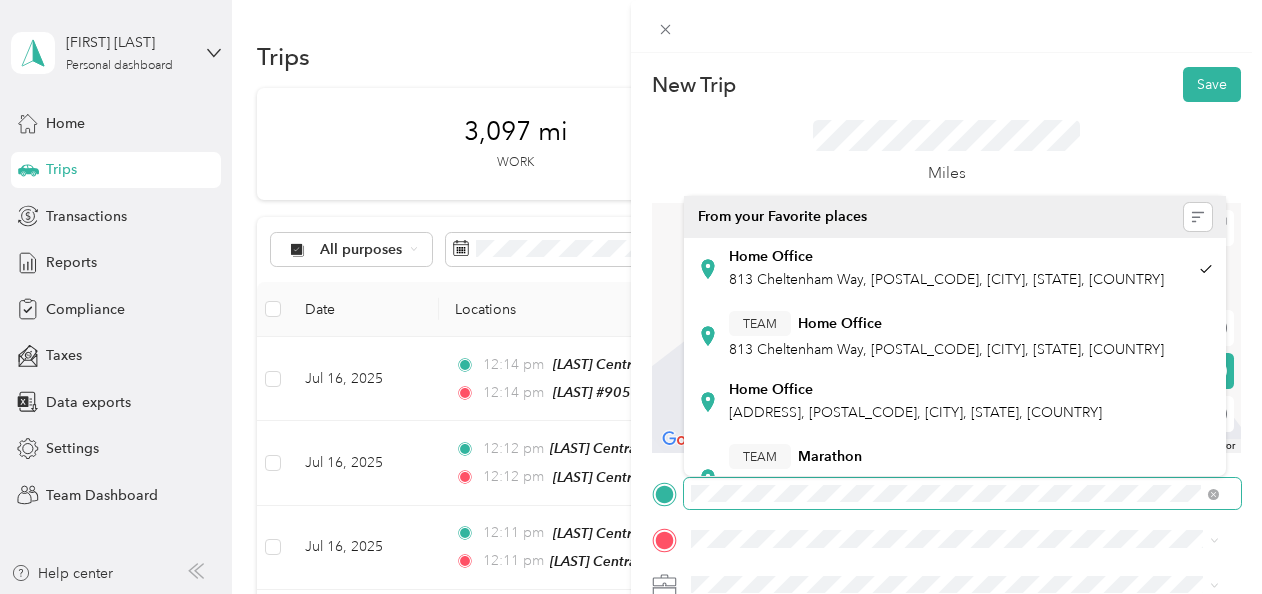 click on "New Trip Save This trip cannot be edited because it is either under review, approved, or paid. Contact your Team Manager to edit it. Miles ← Move left → Move right ↑ Move up ↓ Move down + Zoom in - Zoom out Home Jump left by 75% End Jump right by 75% Page Up Jump up by 75% Page Down Jump down by 75% Keyboard shortcuts Map Data Map data ©2025 Map data ©2025 2 m  Click to toggle between metric and imperial units Terms Report a map error Edit route Calculate route Round trip TO Add photo" at bounding box center (631, 297) 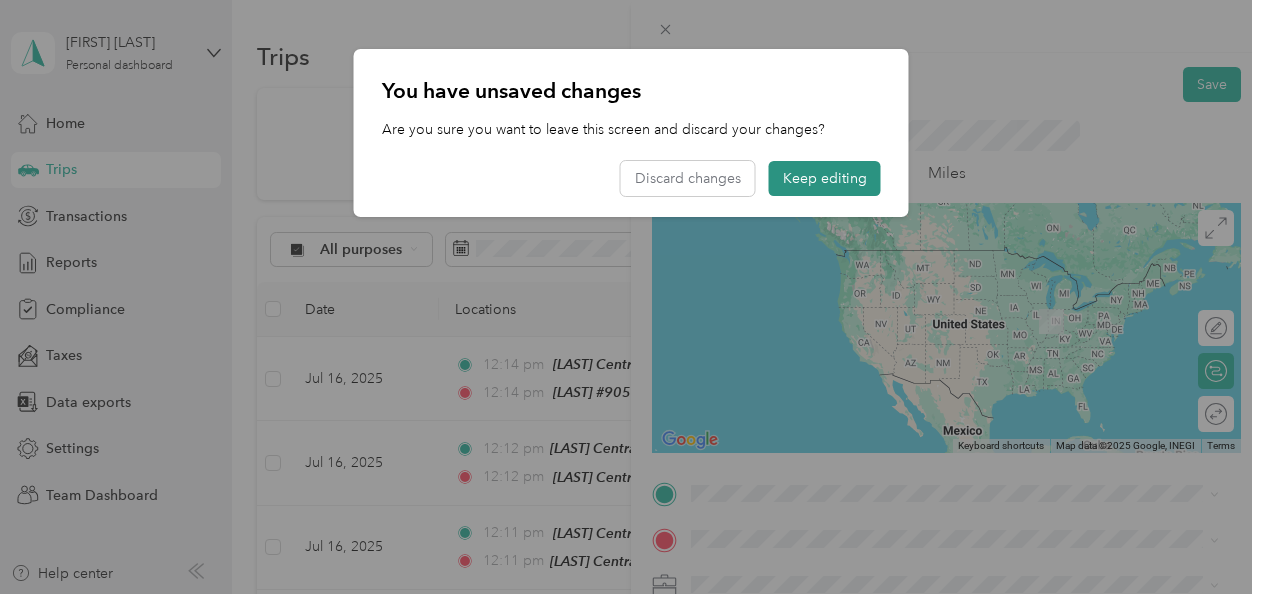 click on "Keep editing" at bounding box center [825, 178] 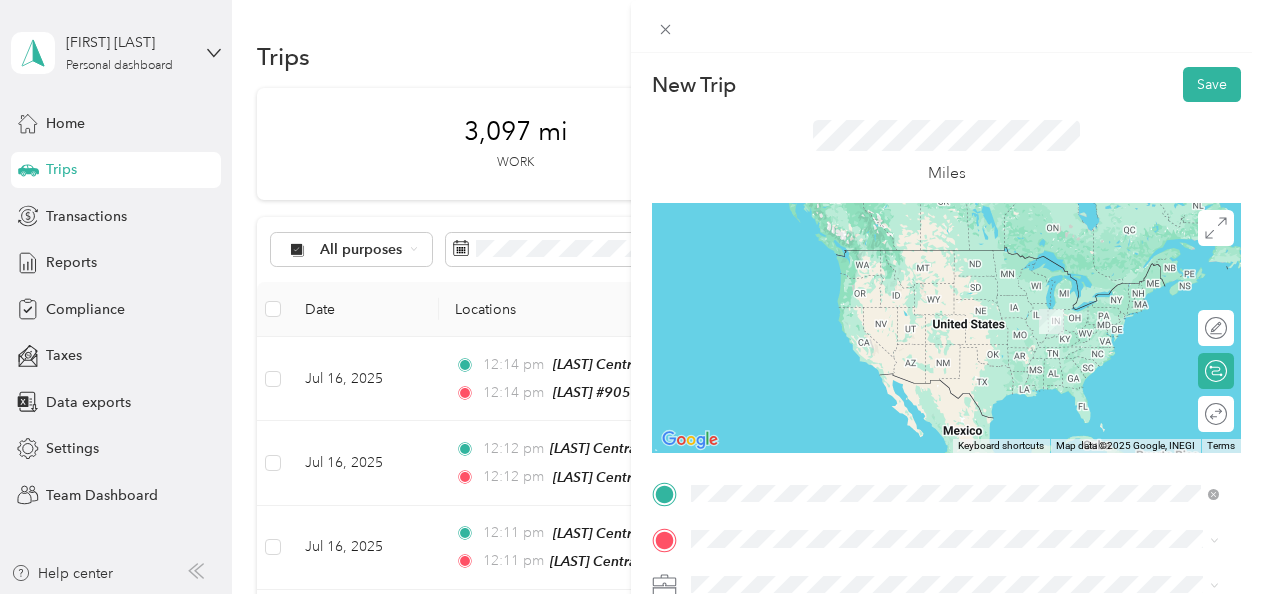 click on "[LAST] #905 [ADDRESS], [POSTAL_CODE], [CITY], [STATE], [COUNTRY]" at bounding box center [915, 269] 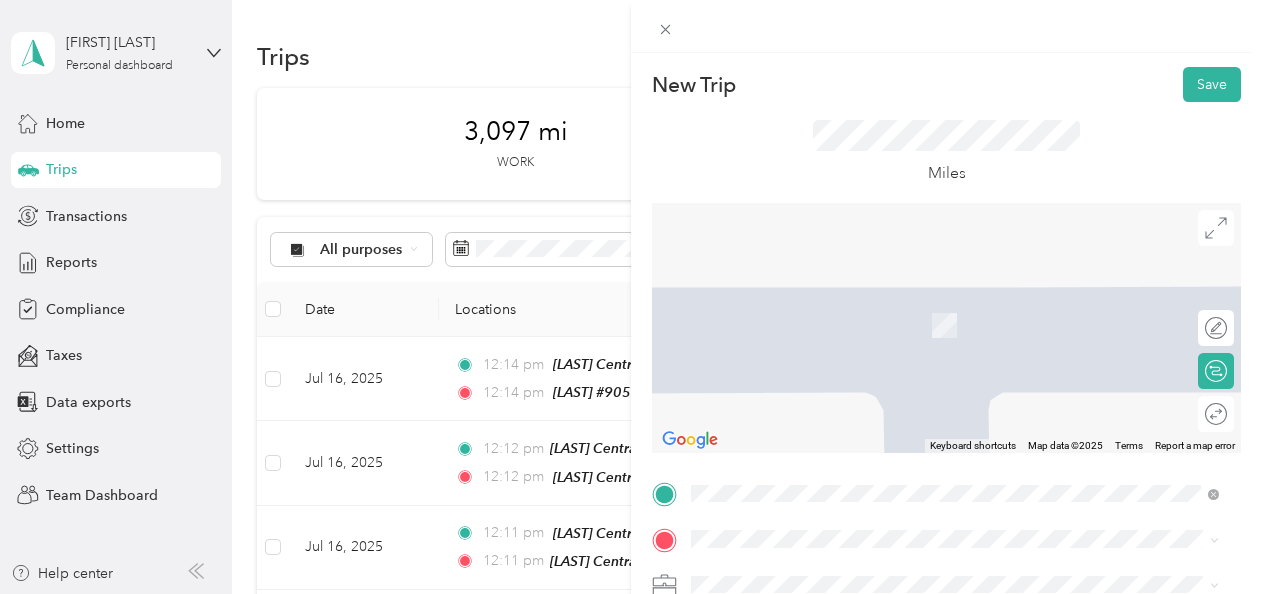 click at bounding box center (946, 26) 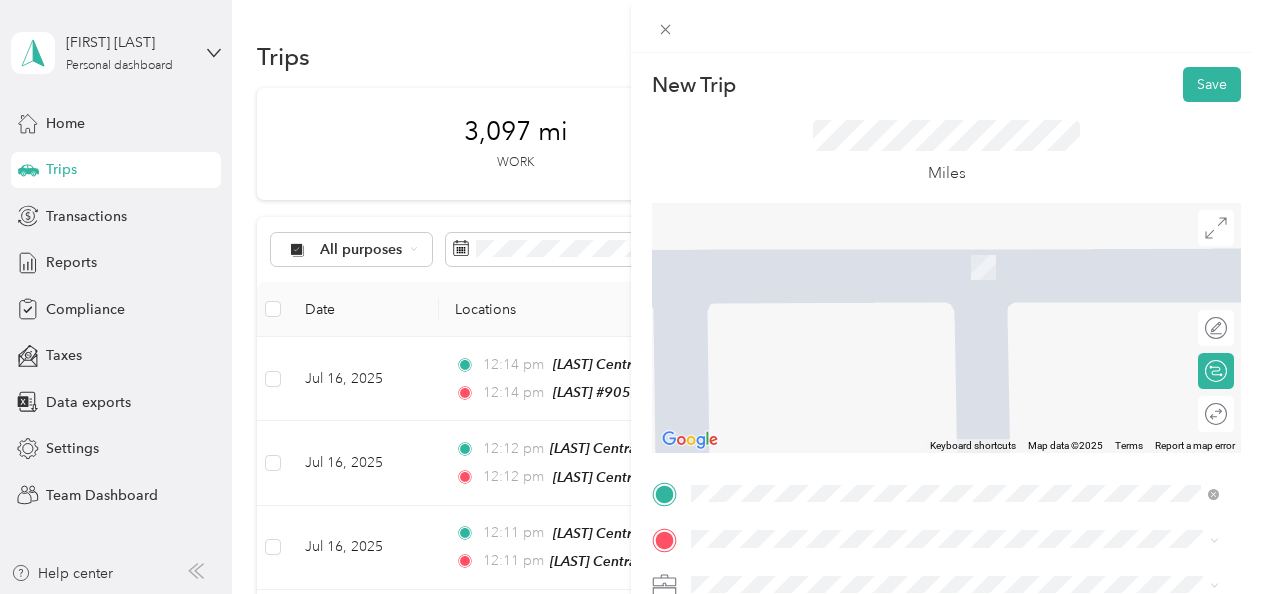 click at bounding box center [946, 26] 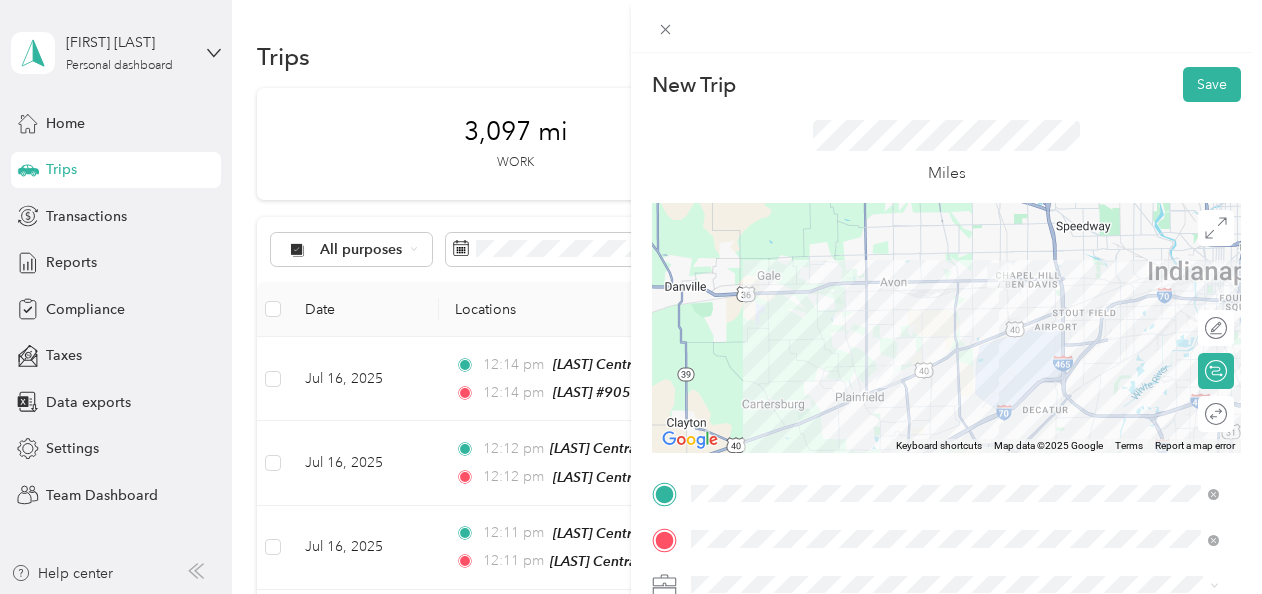 click at bounding box center [946, 26] 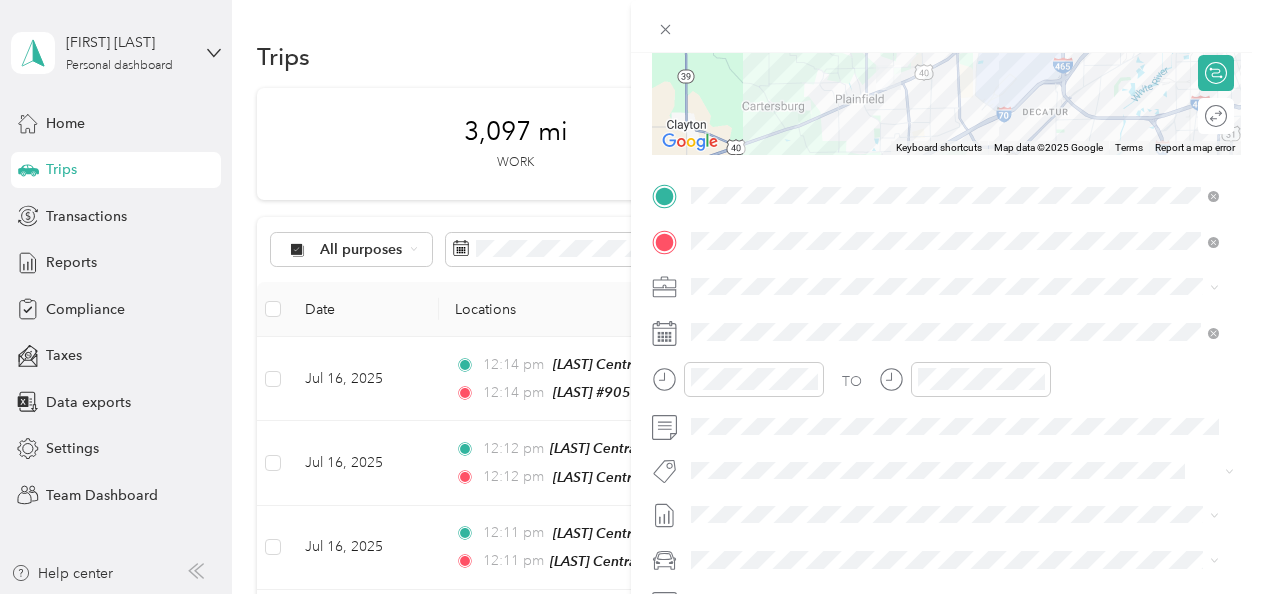 scroll, scrollTop: 300, scrollLeft: 0, axis: vertical 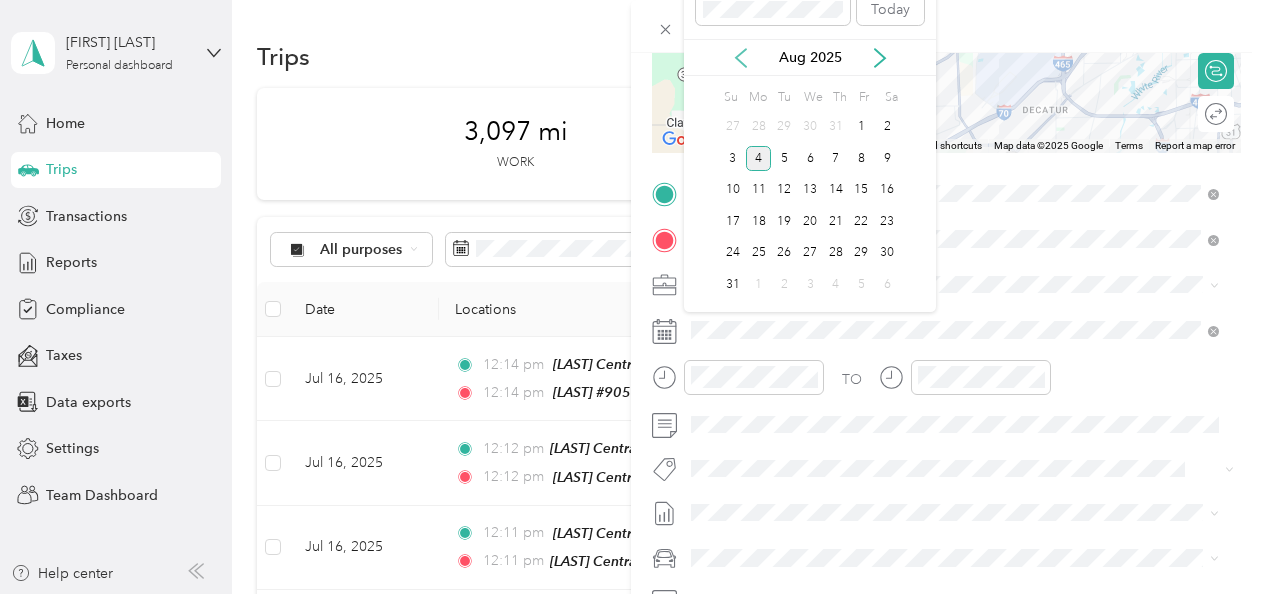 click 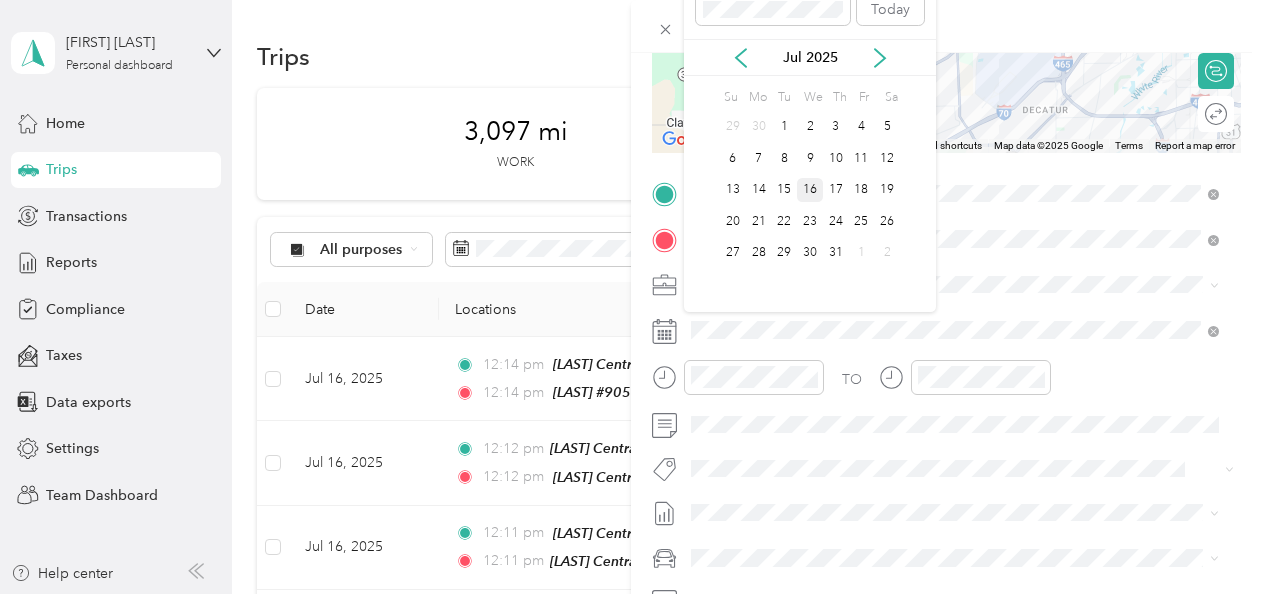click on "16" at bounding box center [810, 190] 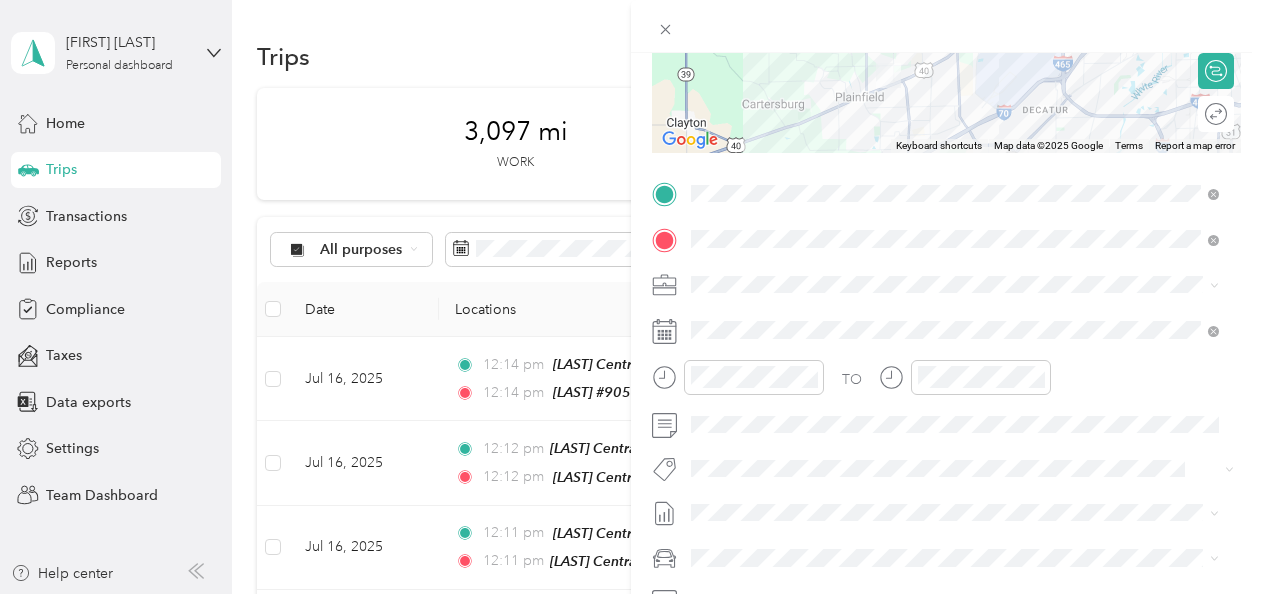 scroll, scrollTop: 0, scrollLeft: 0, axis: both 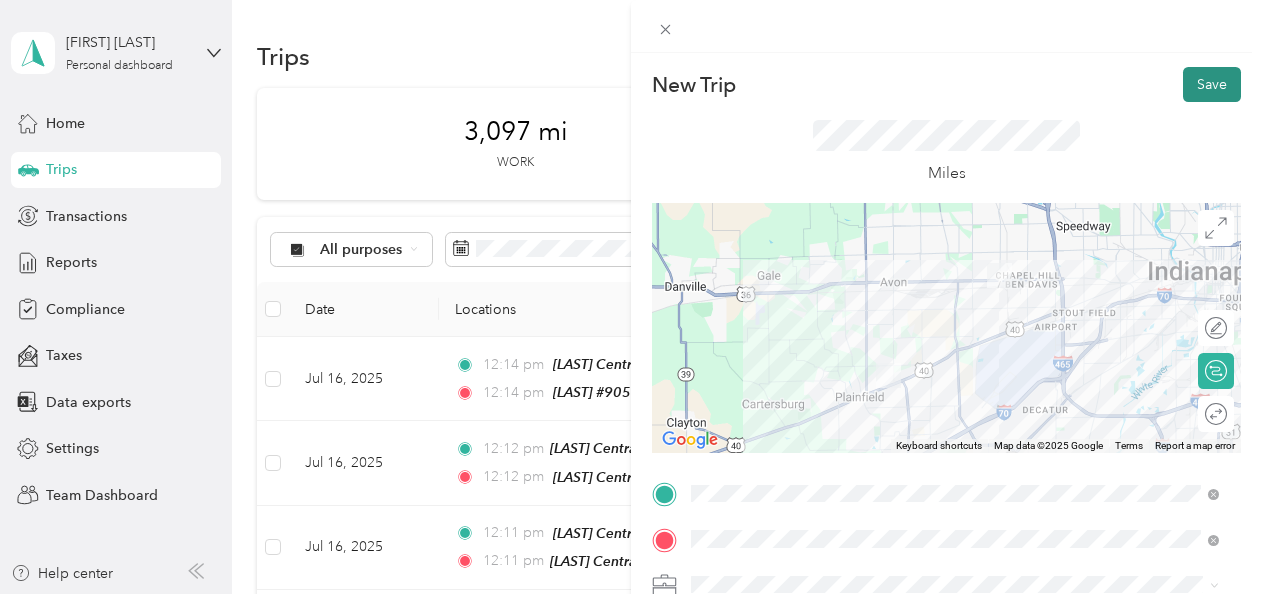click on "Save" at bounding box center (1212, 84) 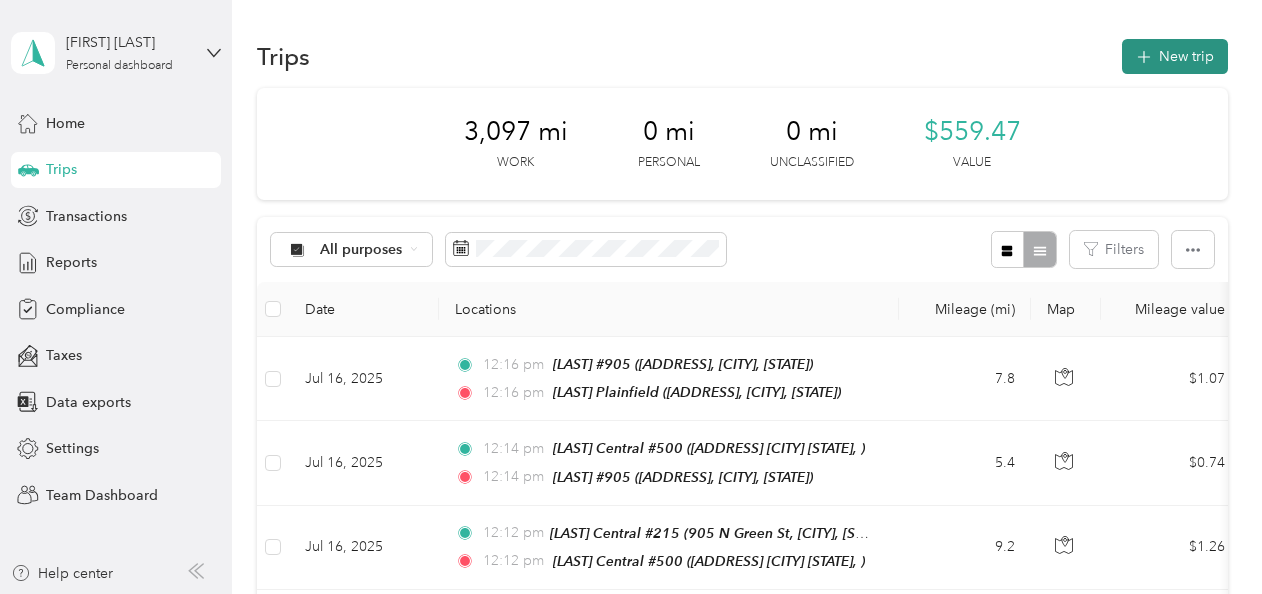 click on "New trip" at bounding box center [1175, 56] 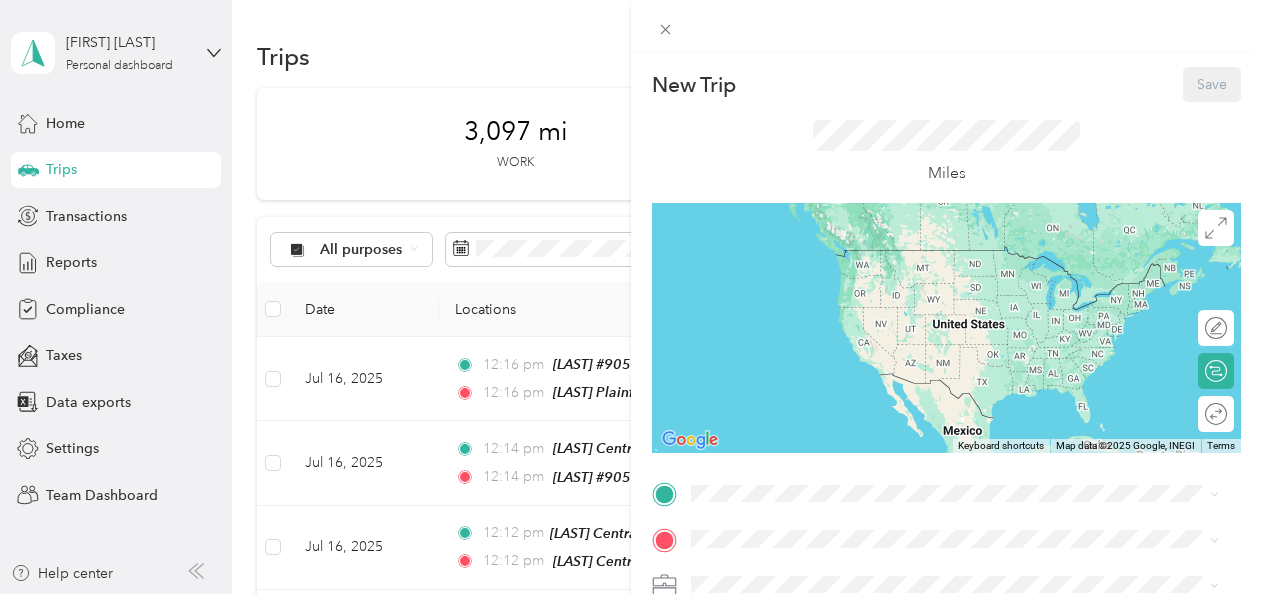 click on "[ADDRESS], [POSTAL_CODE], [CITY], [STATE], [COUNTRY]" at bounding box center (915, 279) 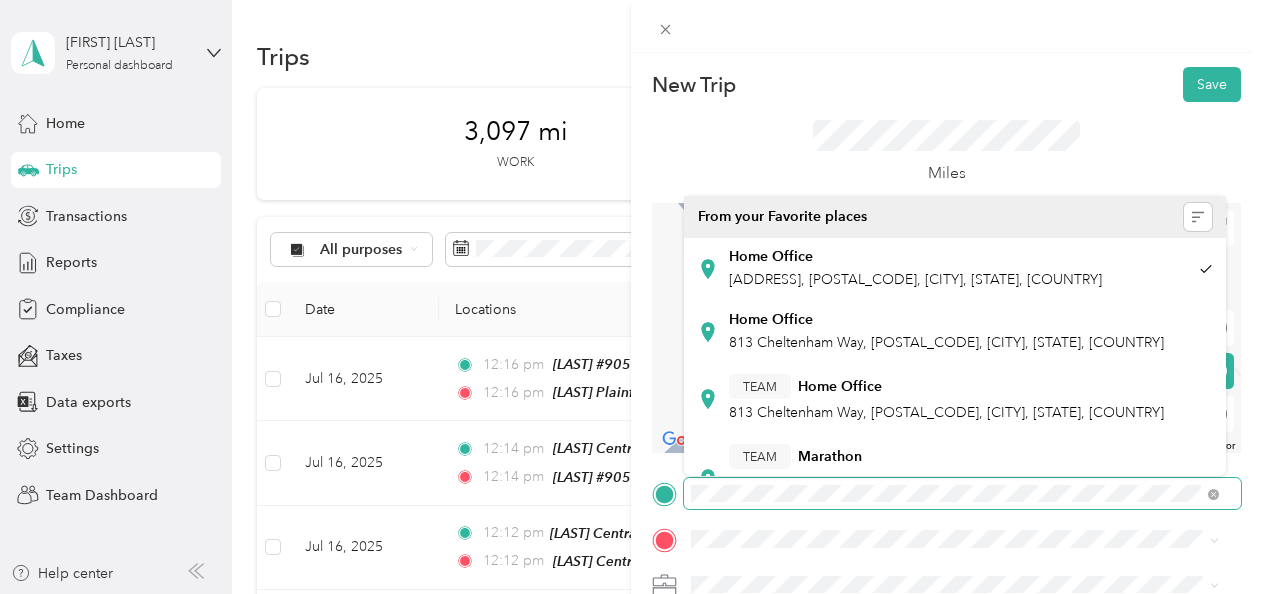 click on "New Trip Save This trip cannot be edited because it is either under review, approved, or paid. Contact your Team Manager to edit it. Miles ← Move left → Move right ↑ Move up ↓ Move down + Zoom in - Zoom out Home Jump left by 75% End Jump right by 75% Page Up Jump up by 75% Page Down Jump down by 75% Keyboard shortcuts Map Data Map data ©2025 Map data ©2025 2 m  Click to toggle between metric and imperial units Terms Report a map error Edit route Calculate route Round trip TO Add photo" at bounding box center (631, 297) 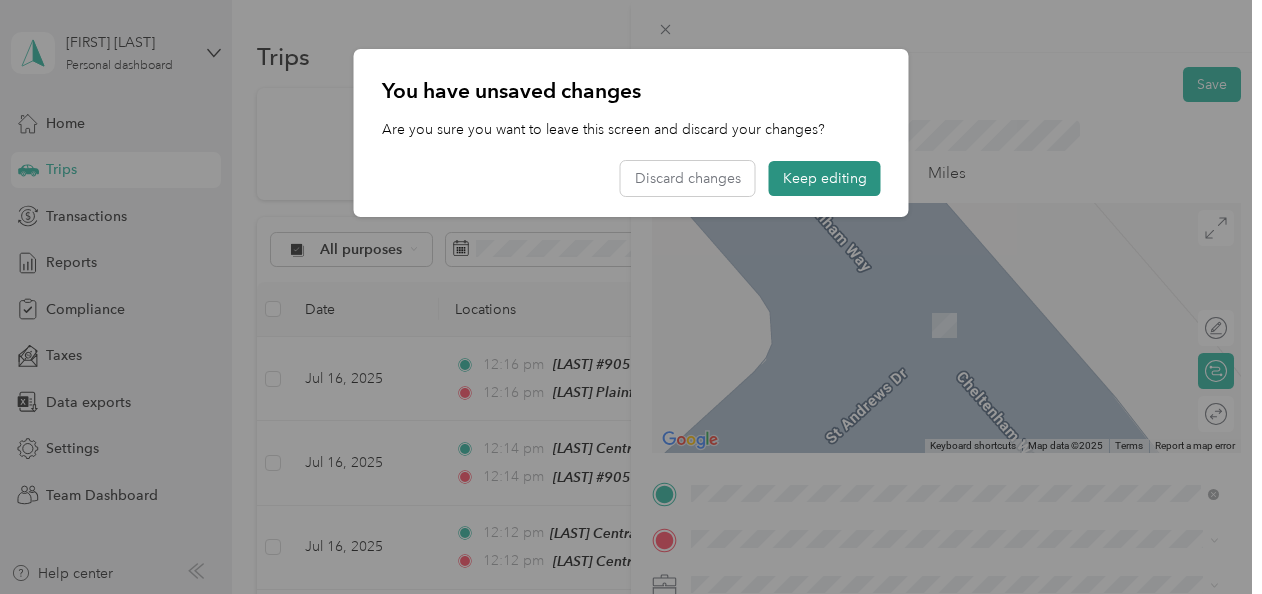 click on "Keep editing" at bounding box center (825, 178) 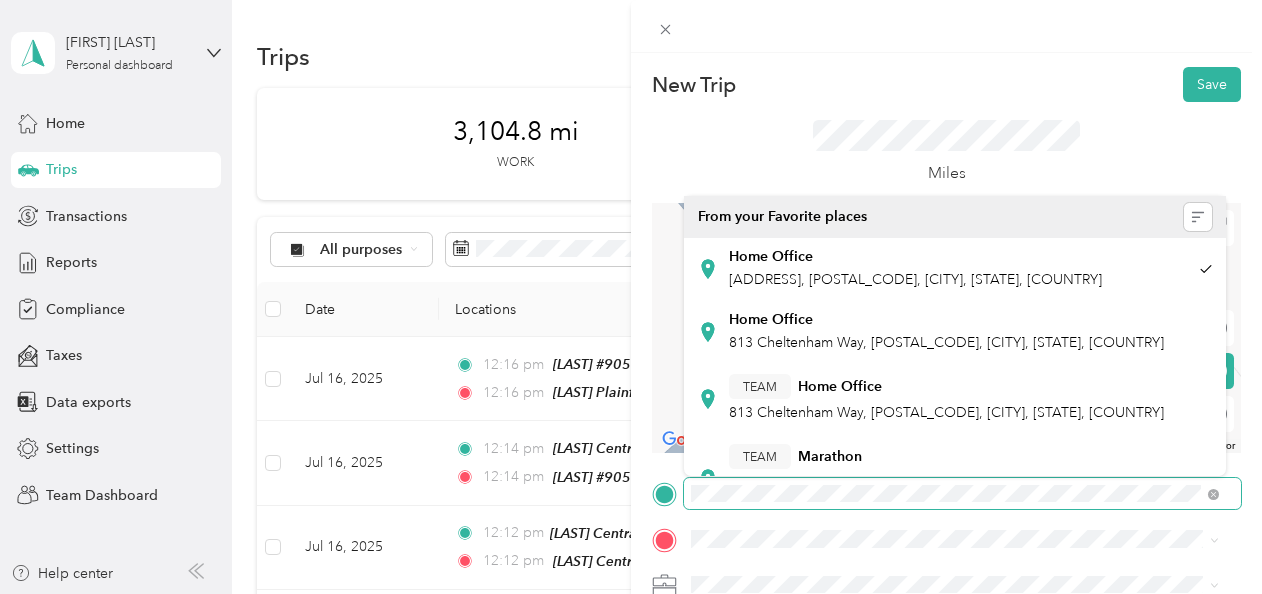 click on "New Trip Save This trip cannot be edited because it is either under review, approved, or paid. Contact your Team Manager to edit it. Miles ← Move left → Move right ↑ Move up ↓ Move down + Zoom in - Zoom out Home Jump left by 75% End Jump right by 75% Page Up Jump up by 75% Page Down Jump down by 75% Keyboard shortcuts Map Data Map data ©2025 Map data ©2025 2 m  Click to toggle between metric and imperial units Terms Report a map error Edit route Calculate route Round trip TO Add photo" at bounding box center (631, 297) 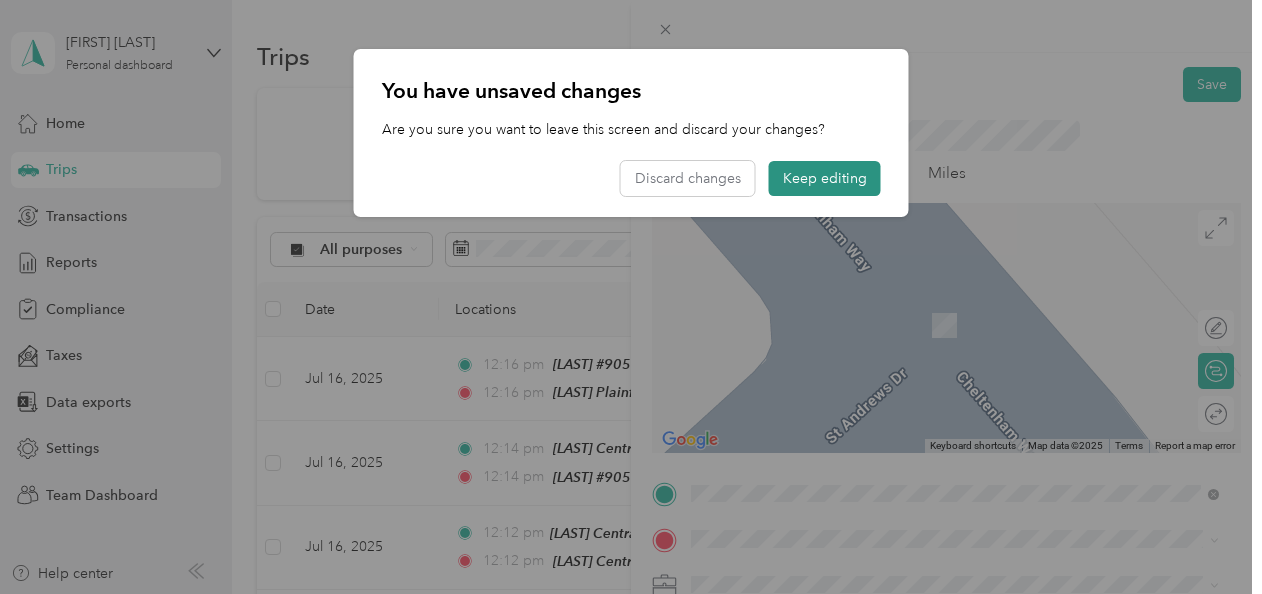 click on "Keep editing" at bounding box center [825, 178] 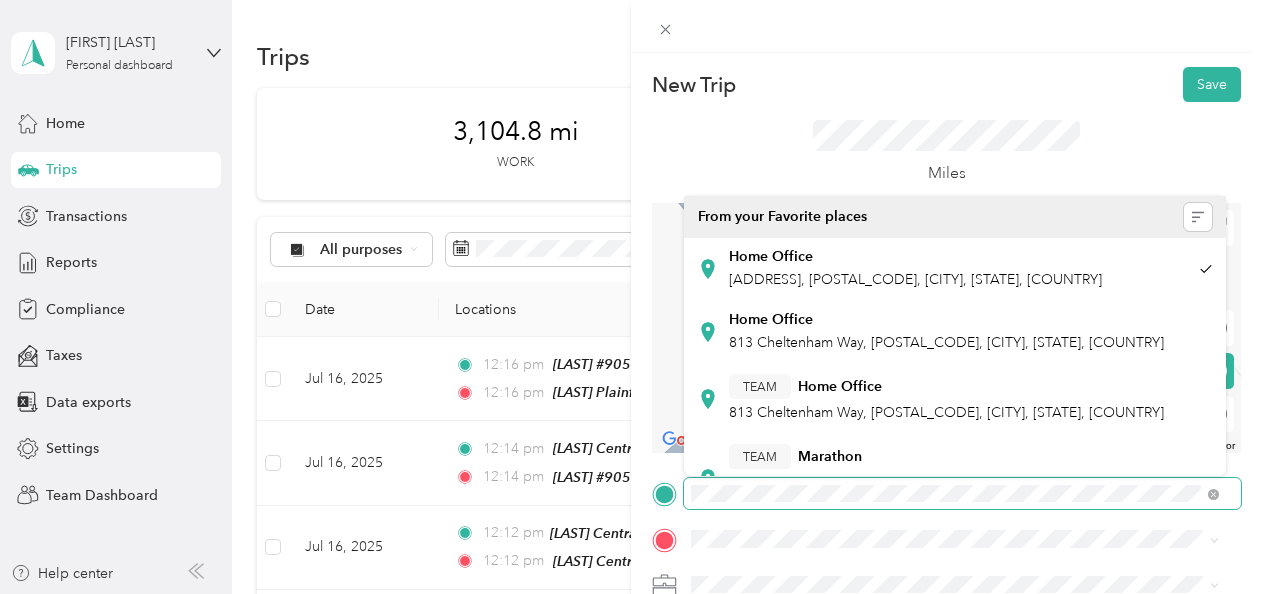 click on "TO Add photo" at bounding box center [946, 719] 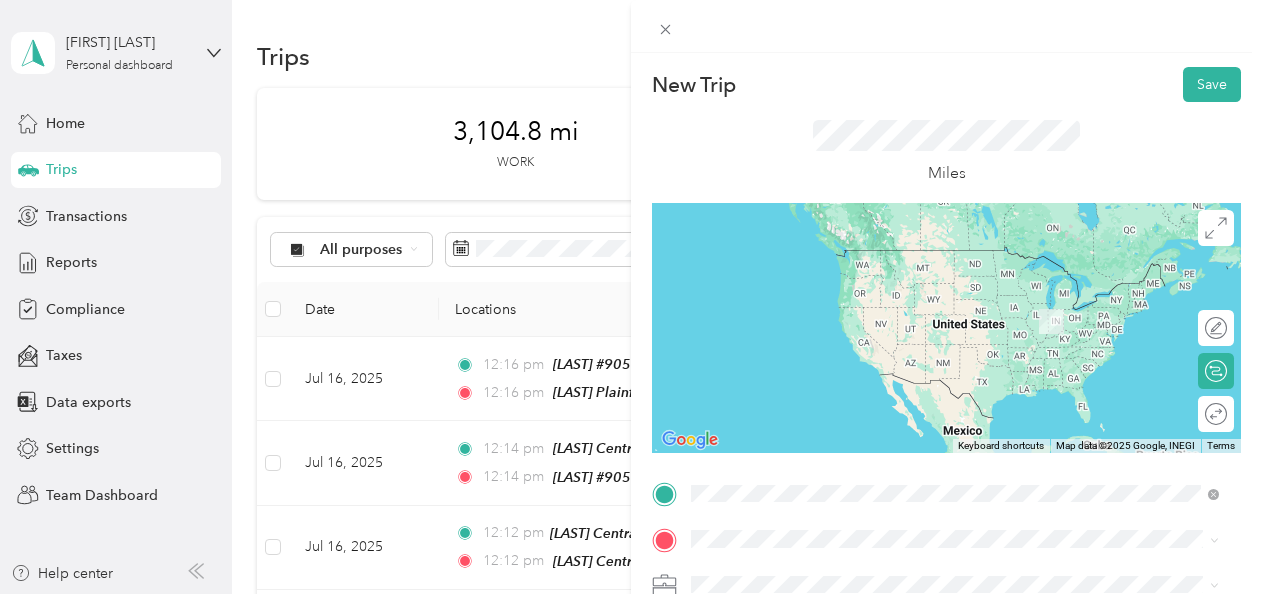 click on "South Dan Jones Road, [POSTAL_CODE], [CITY], [STATE], [COUNTRY]" at bounding box center [952, 279] 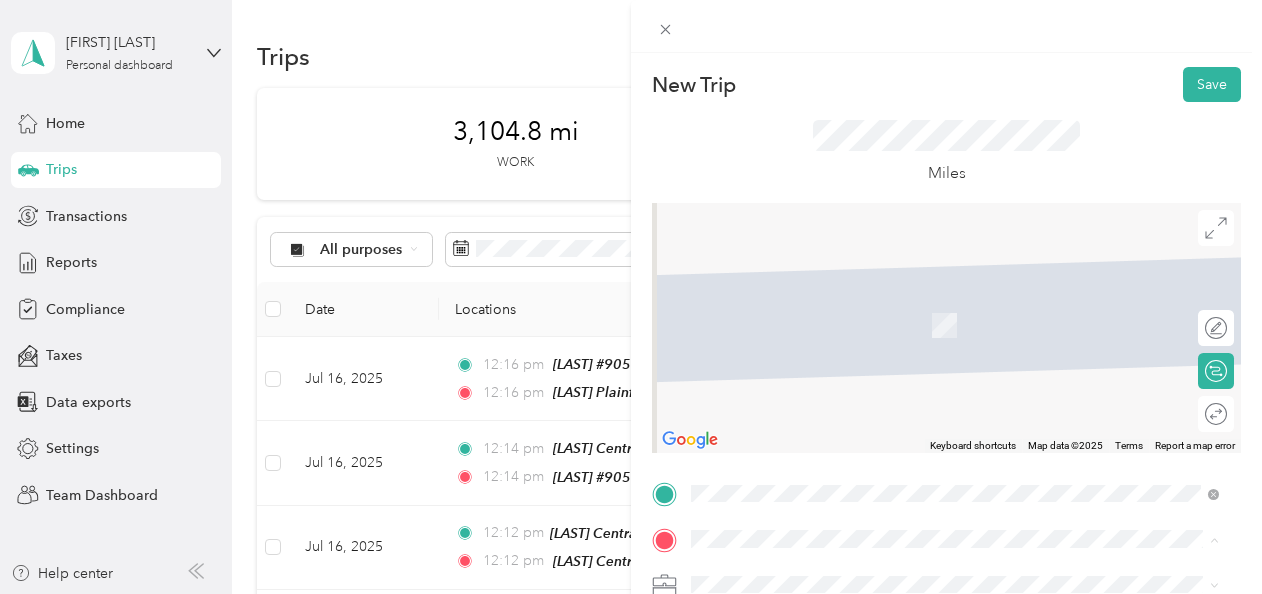 click on "[CATEGORY] Office [STREET], [POSTAL_CODE], [CITY], [STATE]" at bounding box center (955, 314) 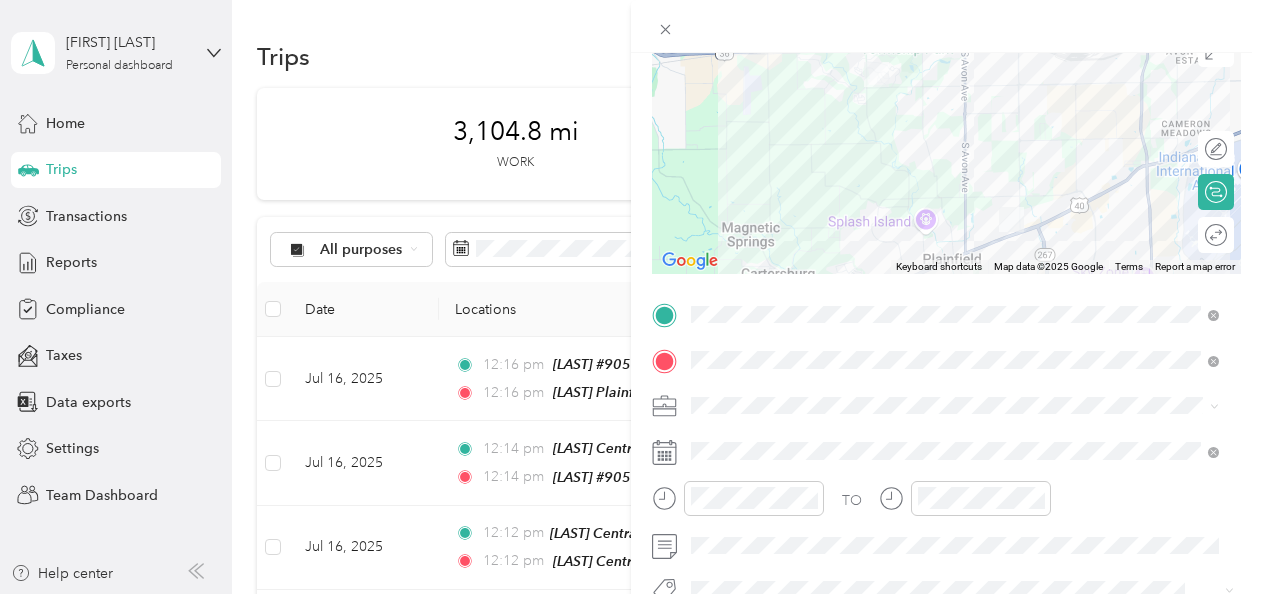 scroll, scrollTop: 300, scrollLeft: 0, axis: vertical 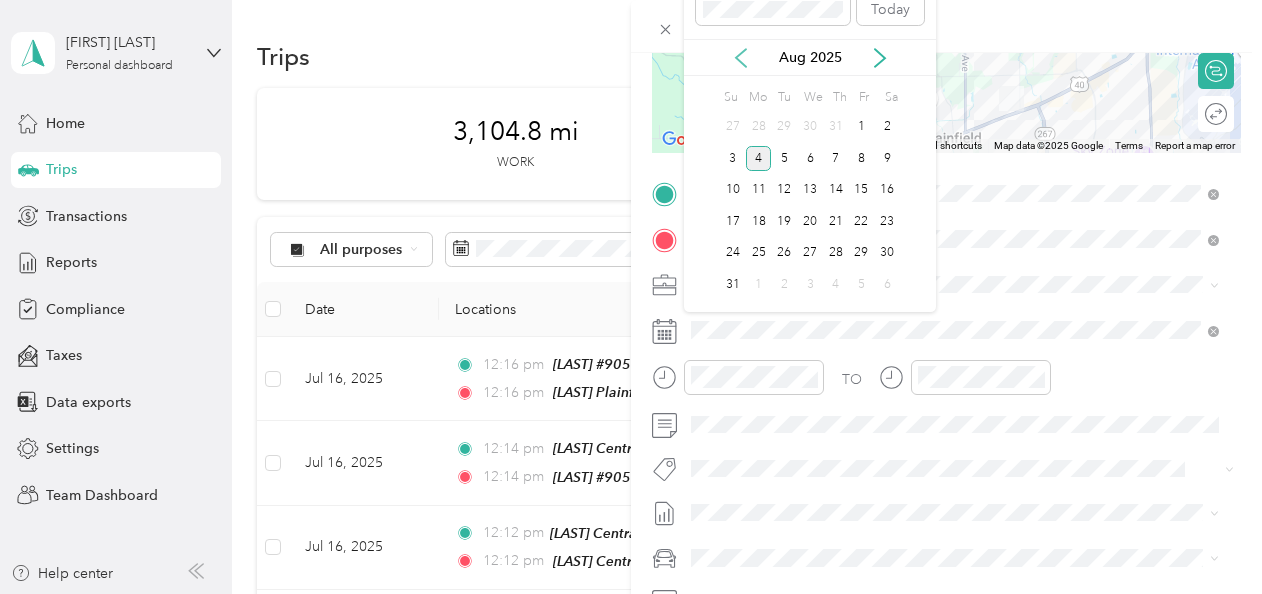 click 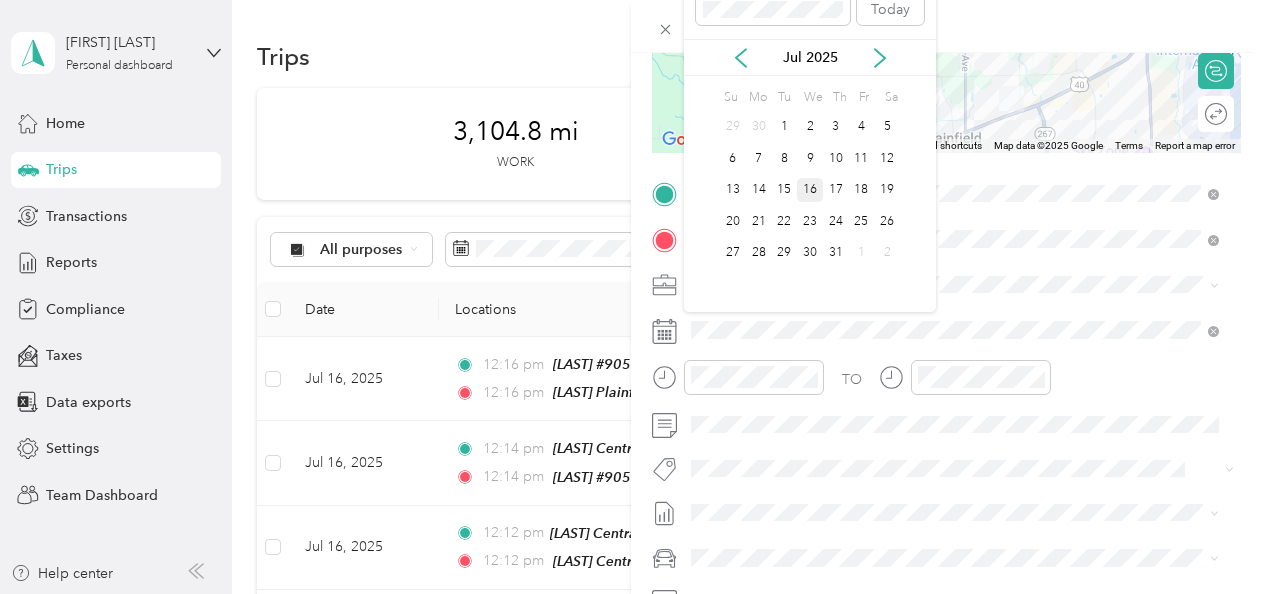 click on "16" at bounding box center (810, 190) 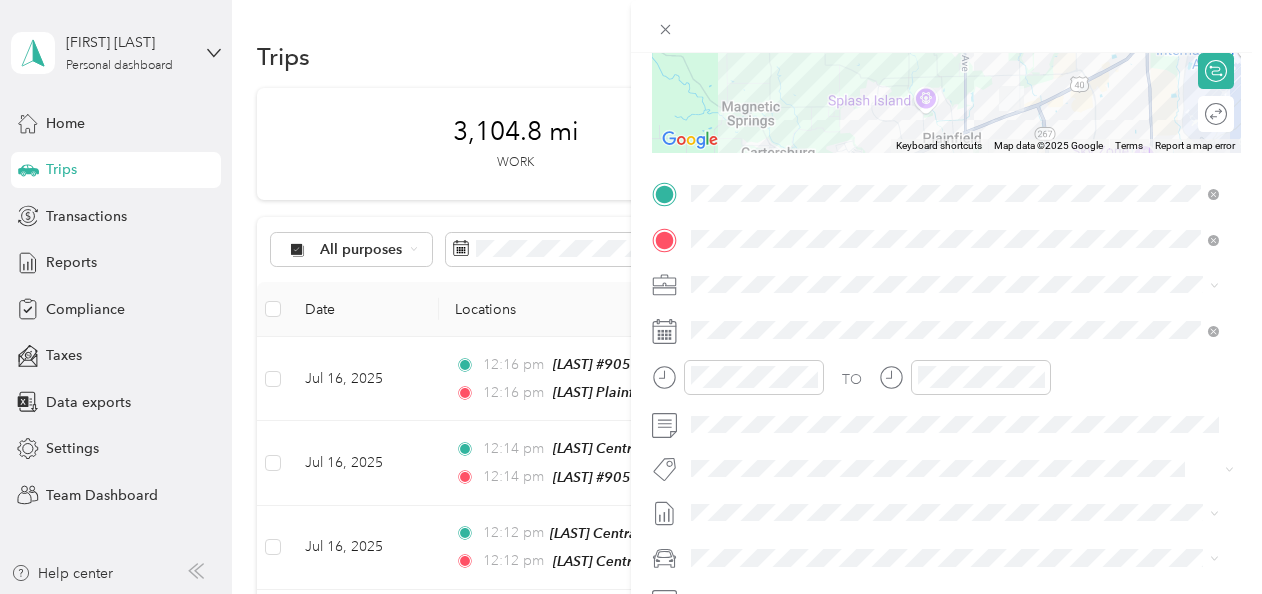 scroll, scrollTop: 0, scrollLeft: 0, axis: both 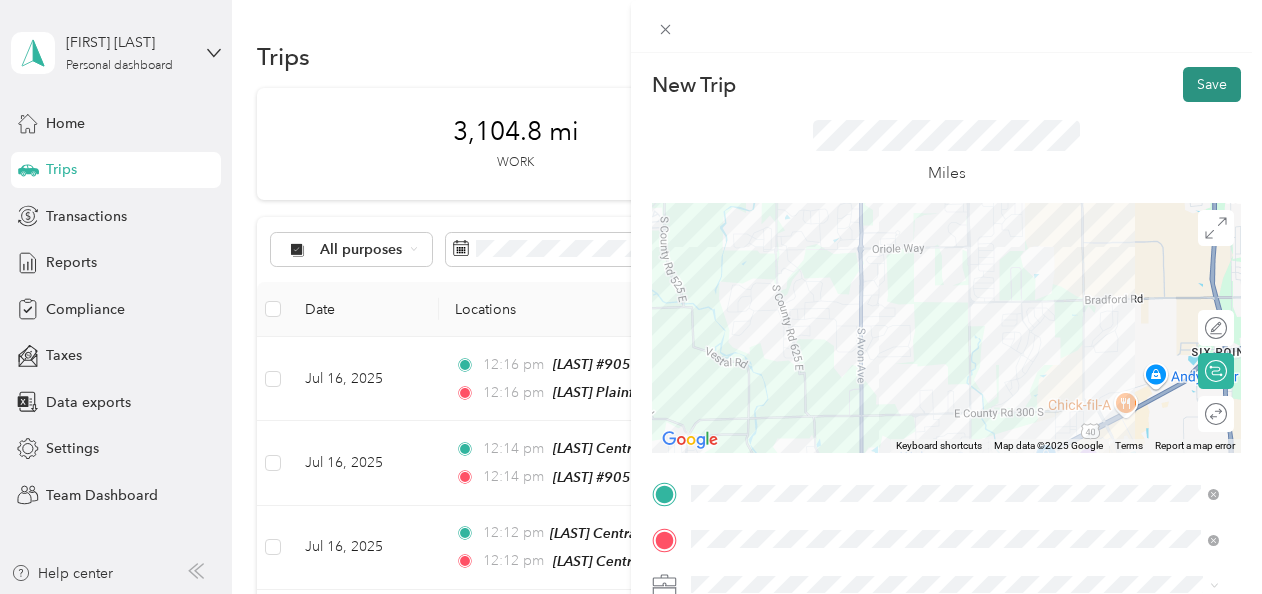 click on "Save" at bounding box center (1212, 84) 